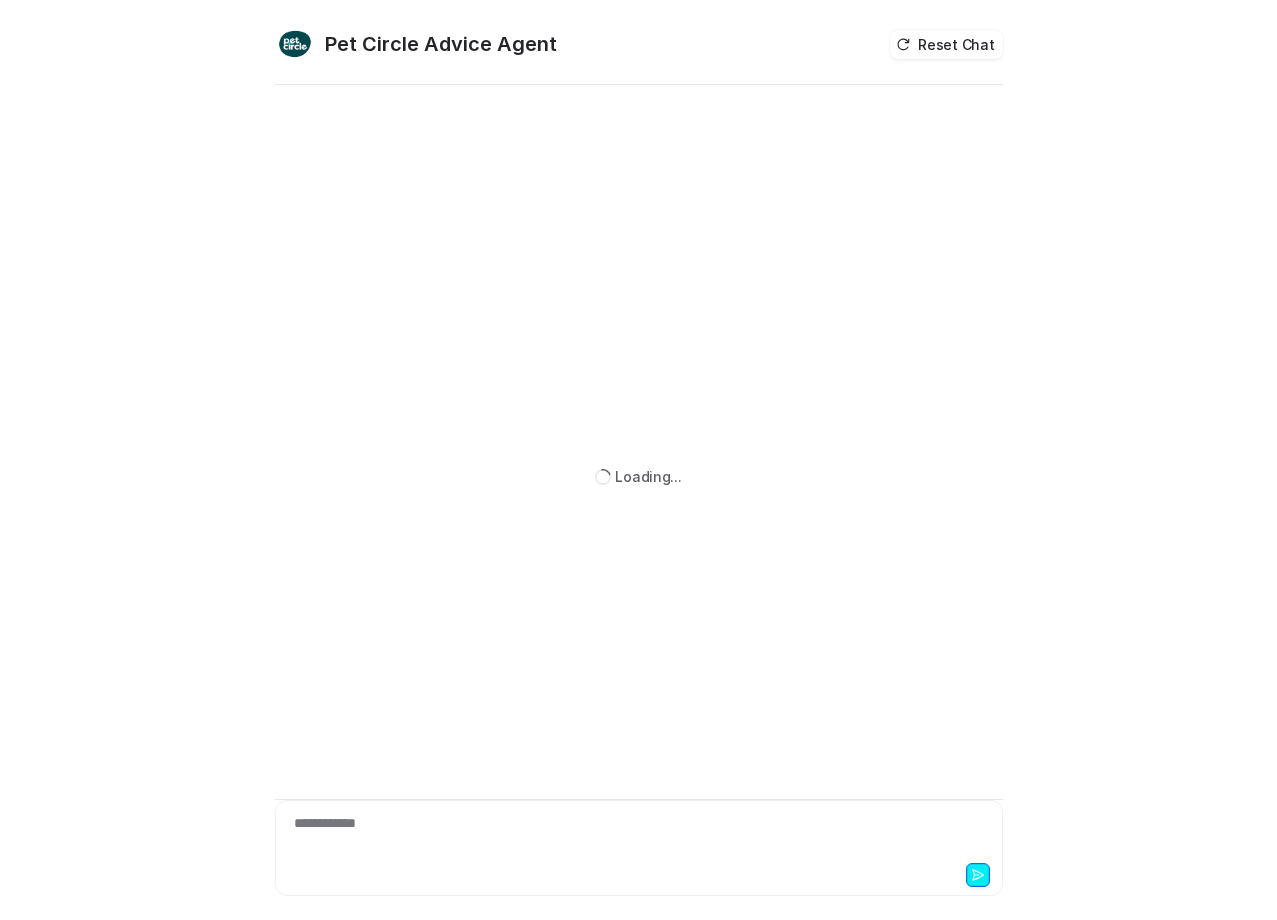 scroll, scrollTop: 0, scrollLeft: 0, axis: both 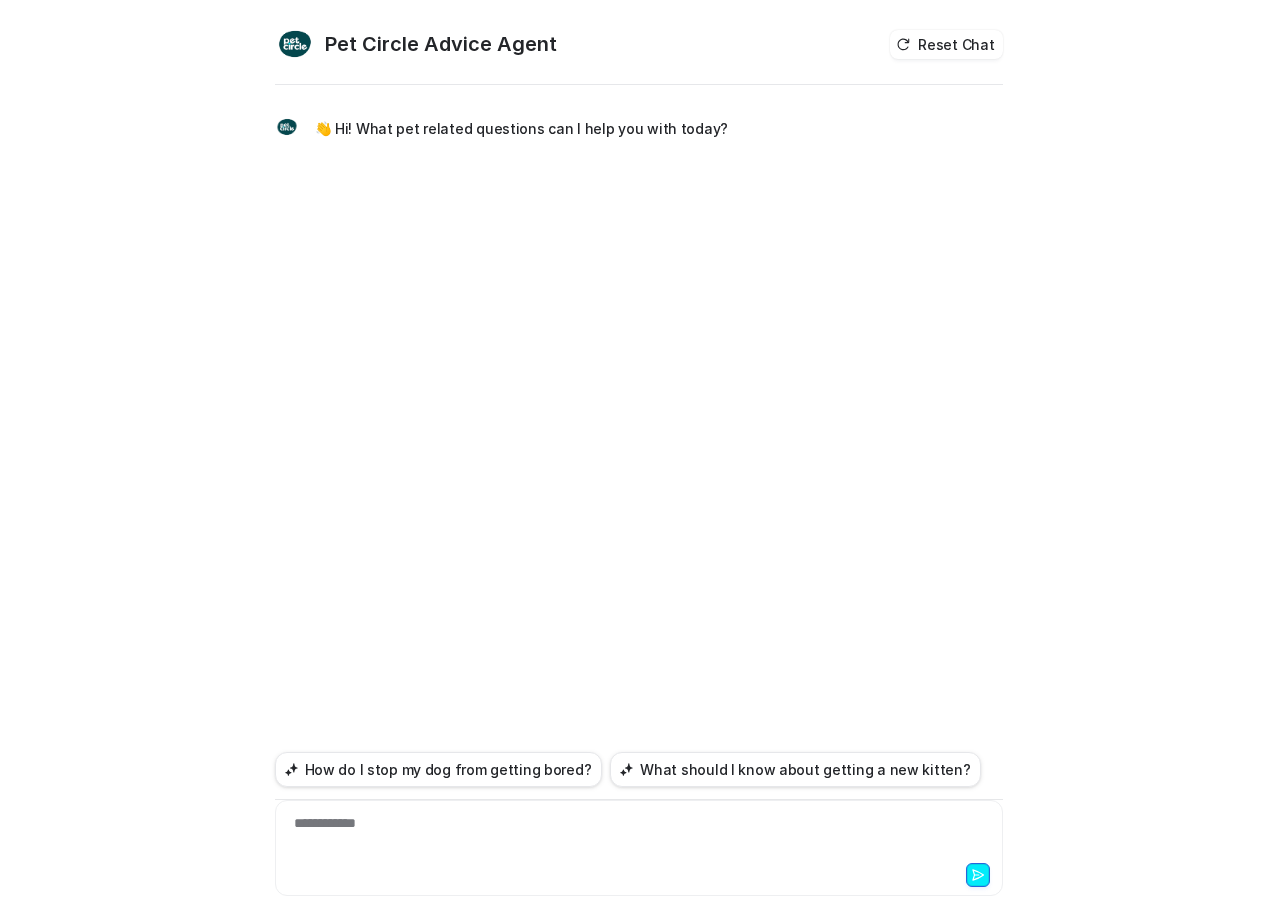 click on "**********" at bounding box center [639, 836] 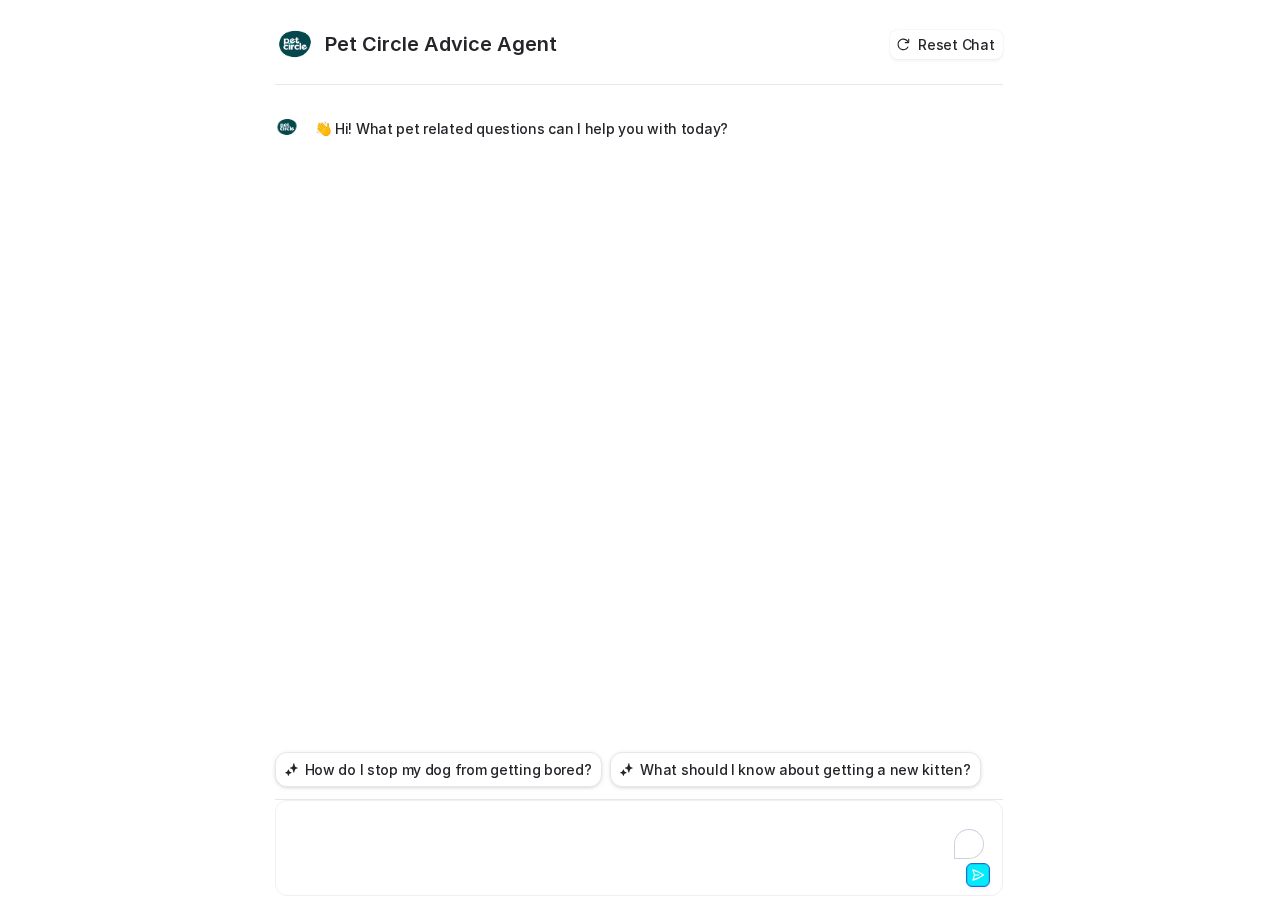 type 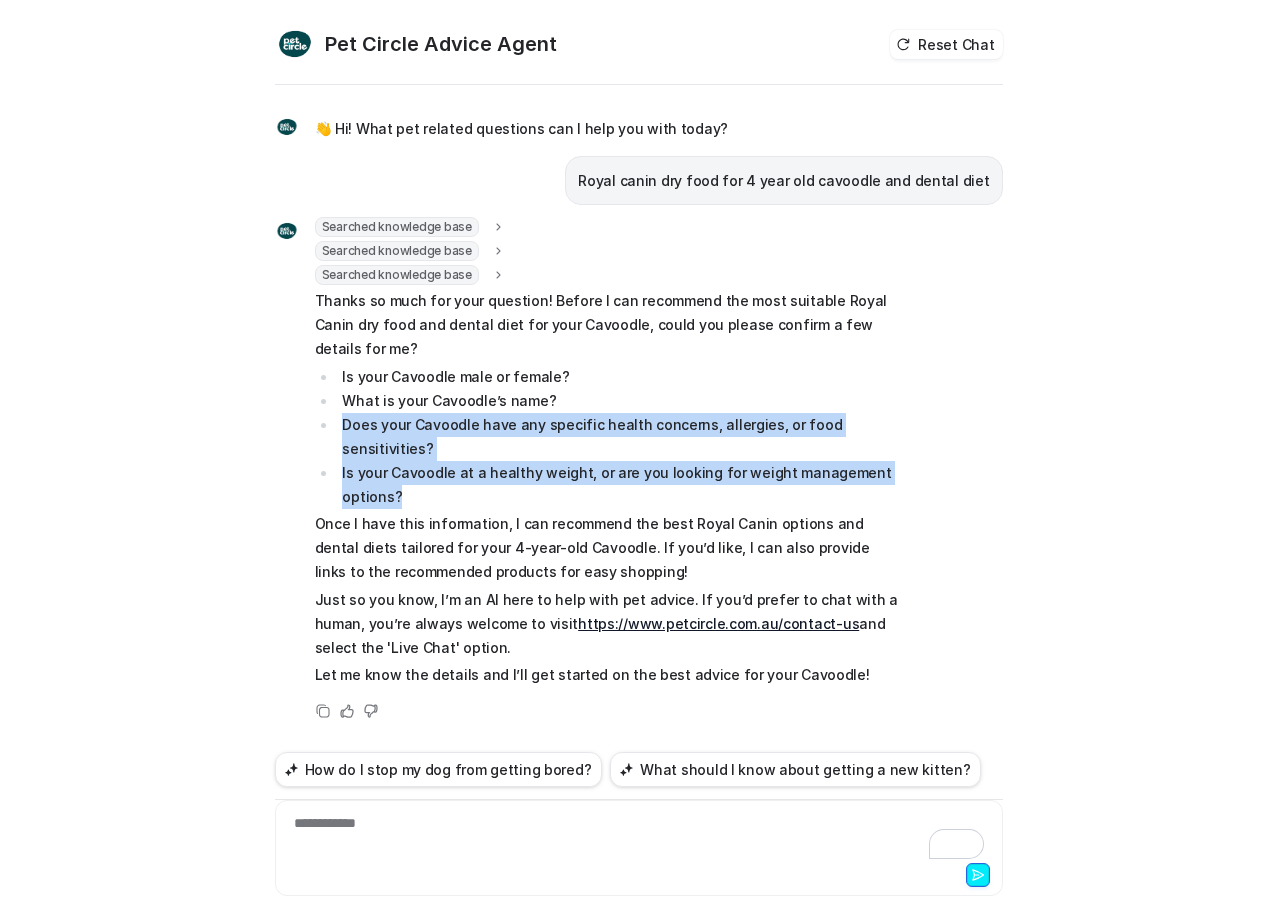 drag, startPoint x: 344, startPoint y: 401, endPoint x: 782, endPoint y: 441, distance: 439.8227 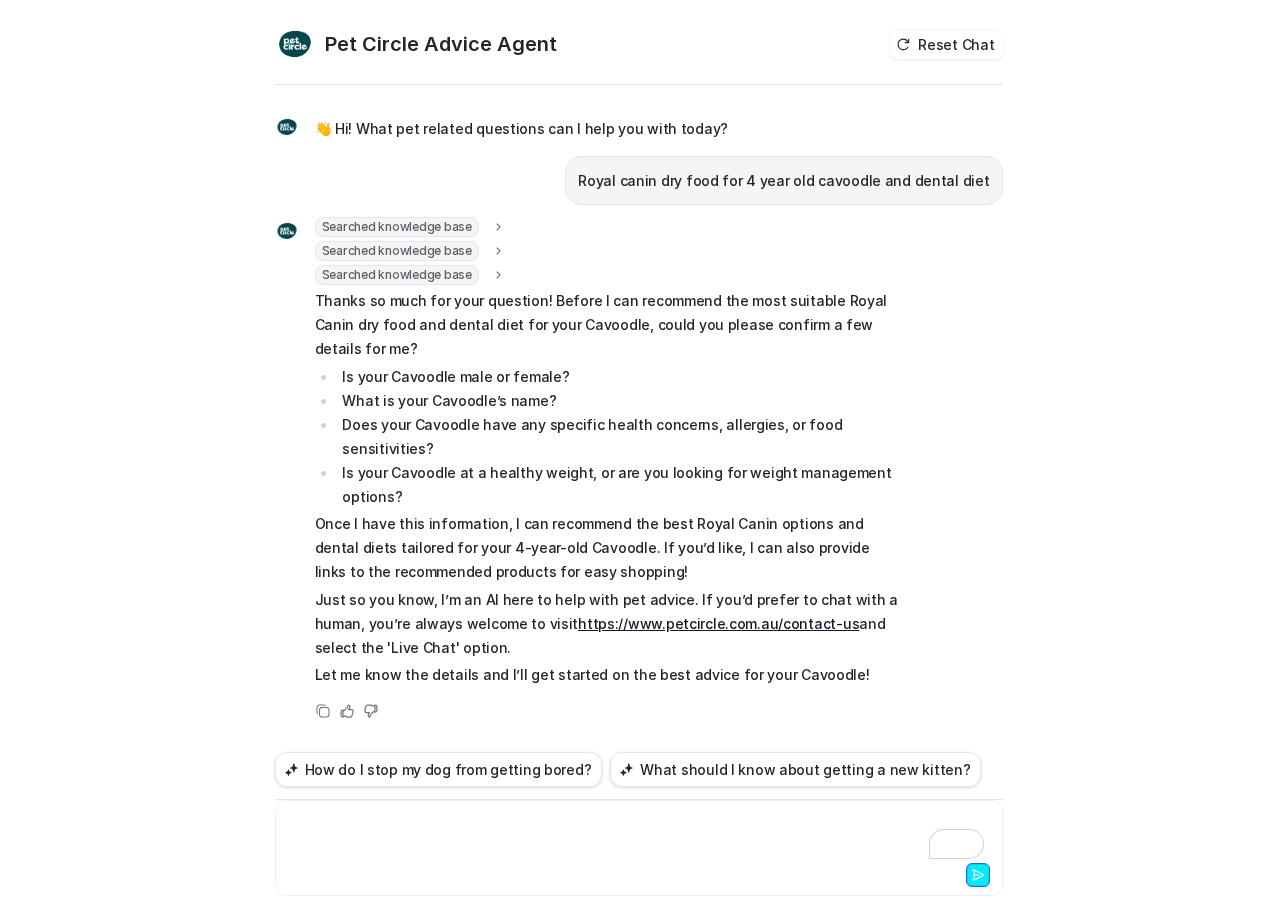 click at bounding box center (639, 836) 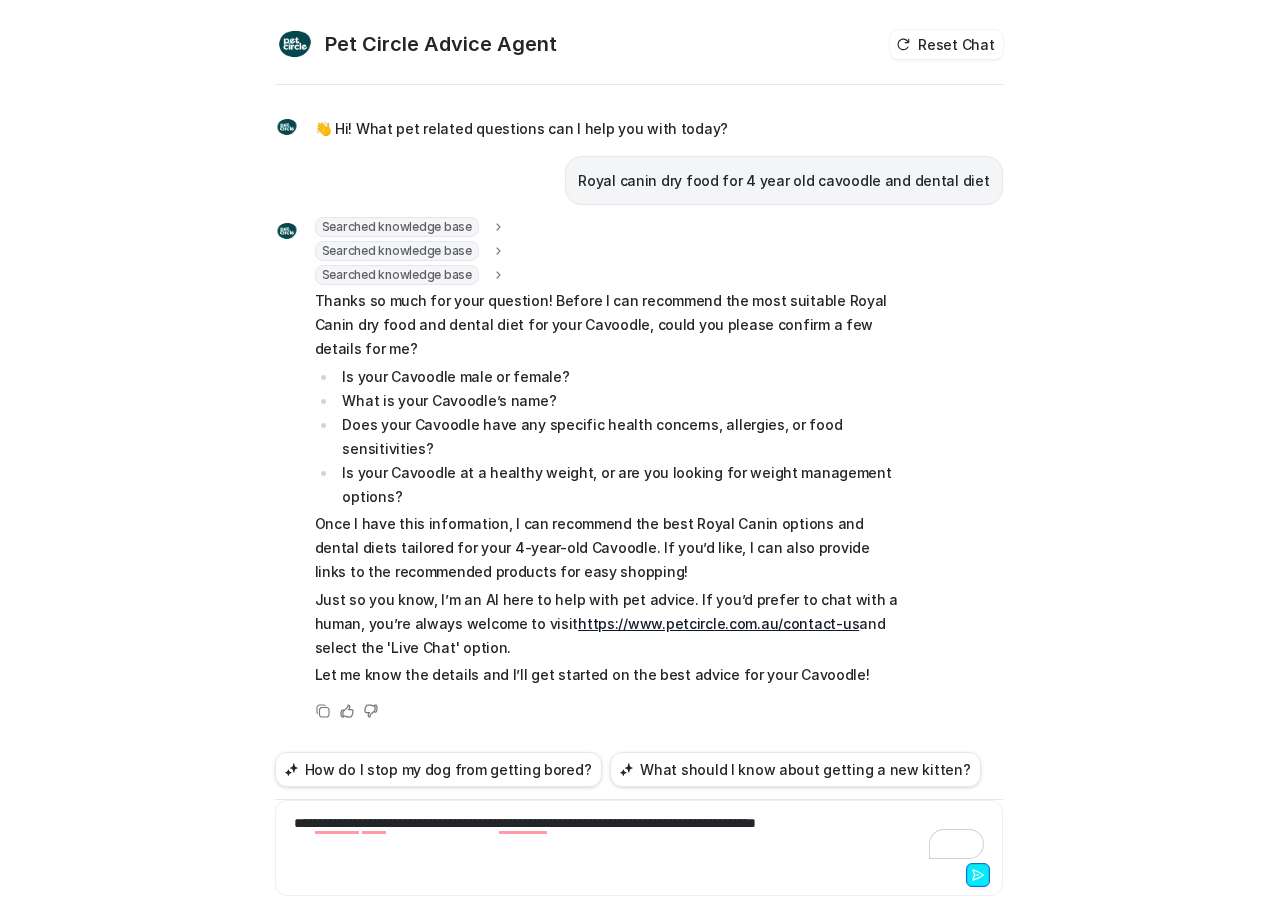click on "**********" at bounding box center (639, 836) 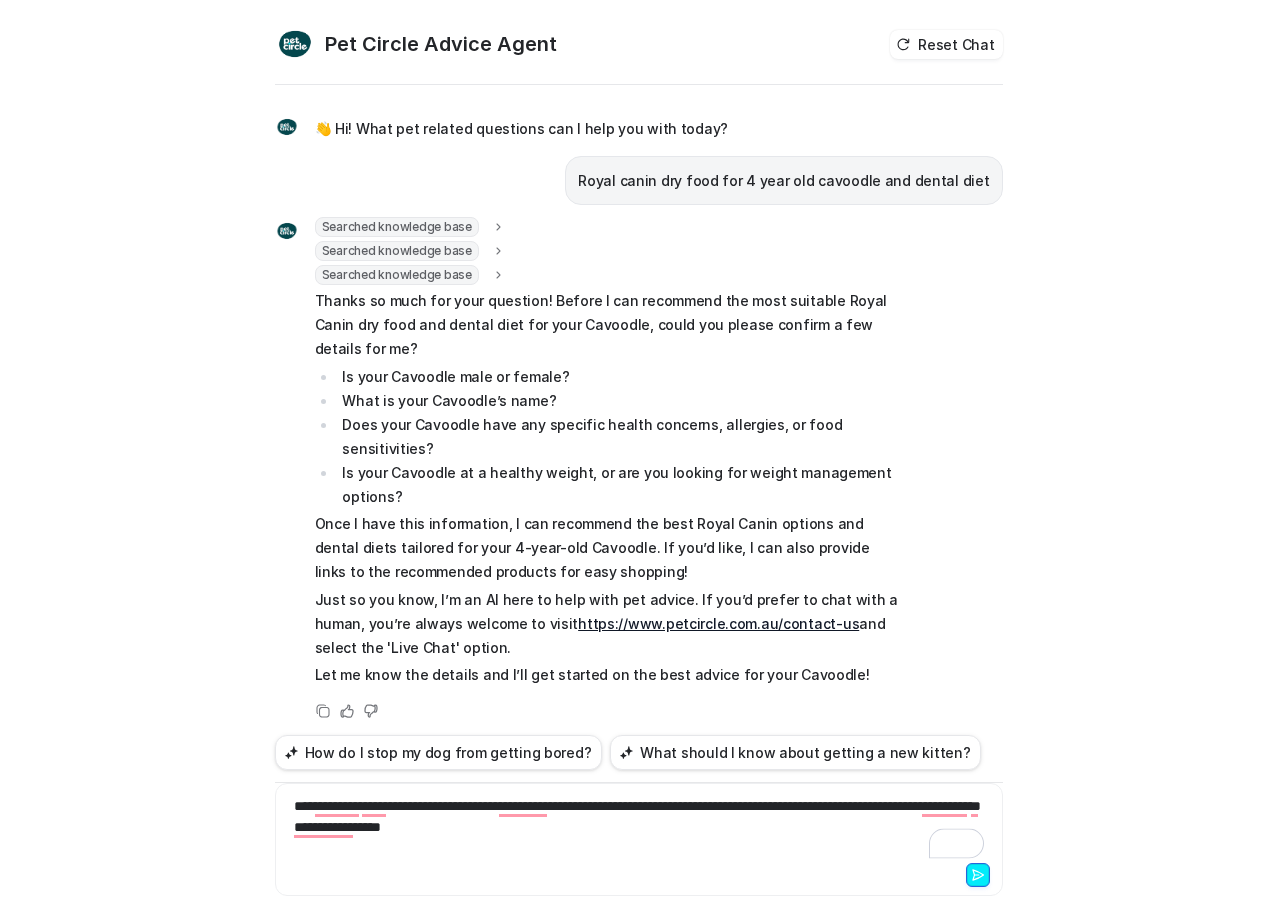 click on "**********" at bounding box center [639, 827] 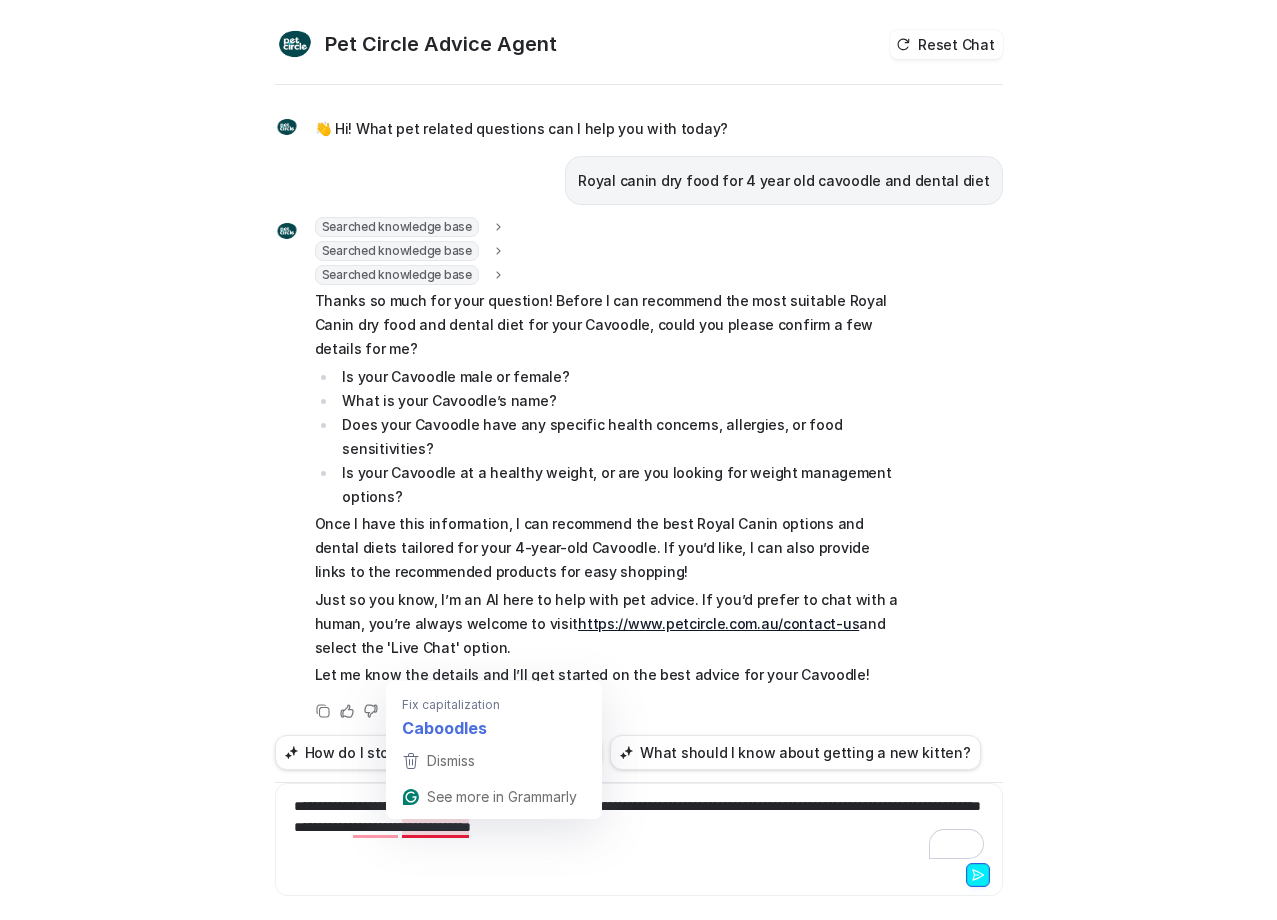 click on "**********" at bounding box center (639, 827) 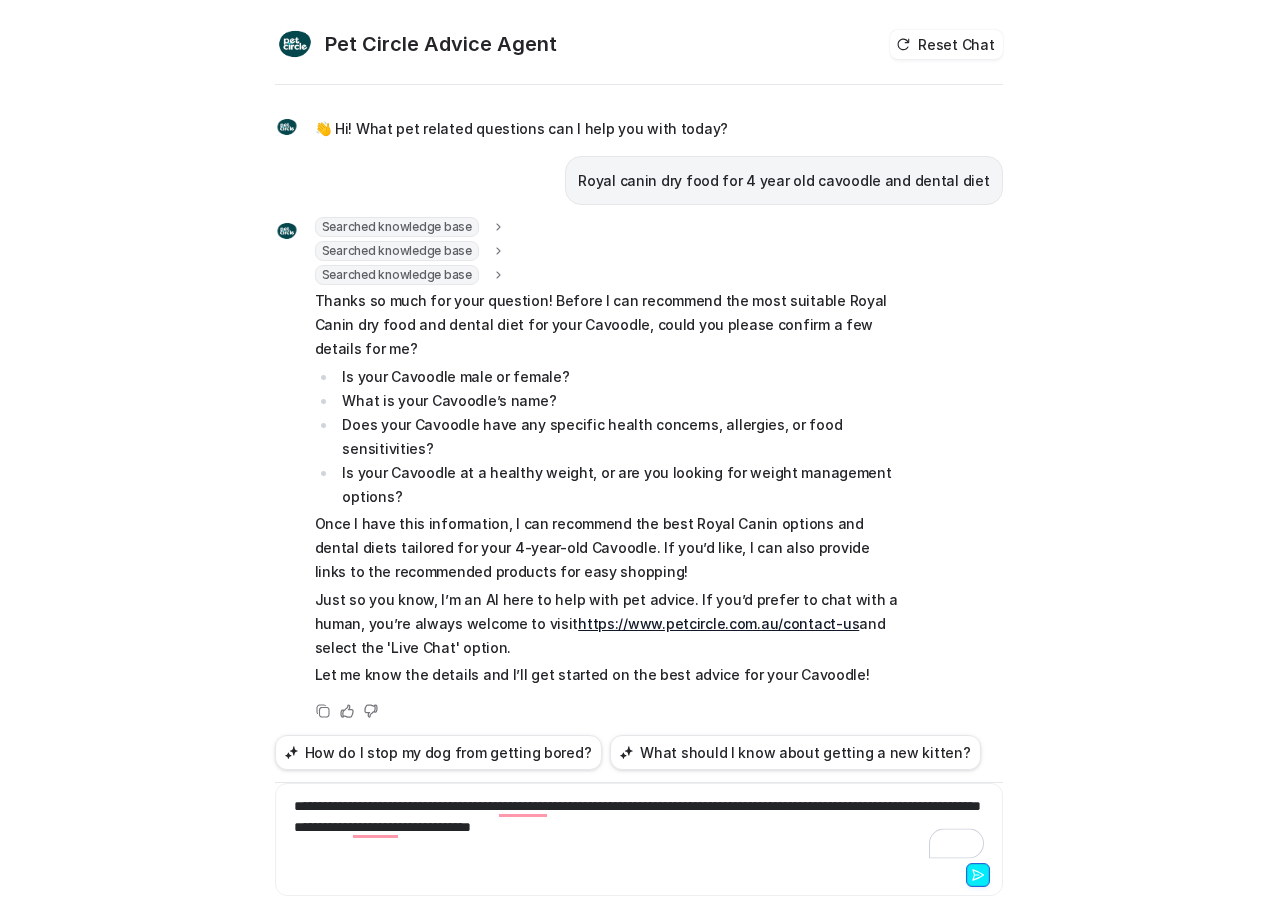 click on "**********" at bounding box center [639, 827] 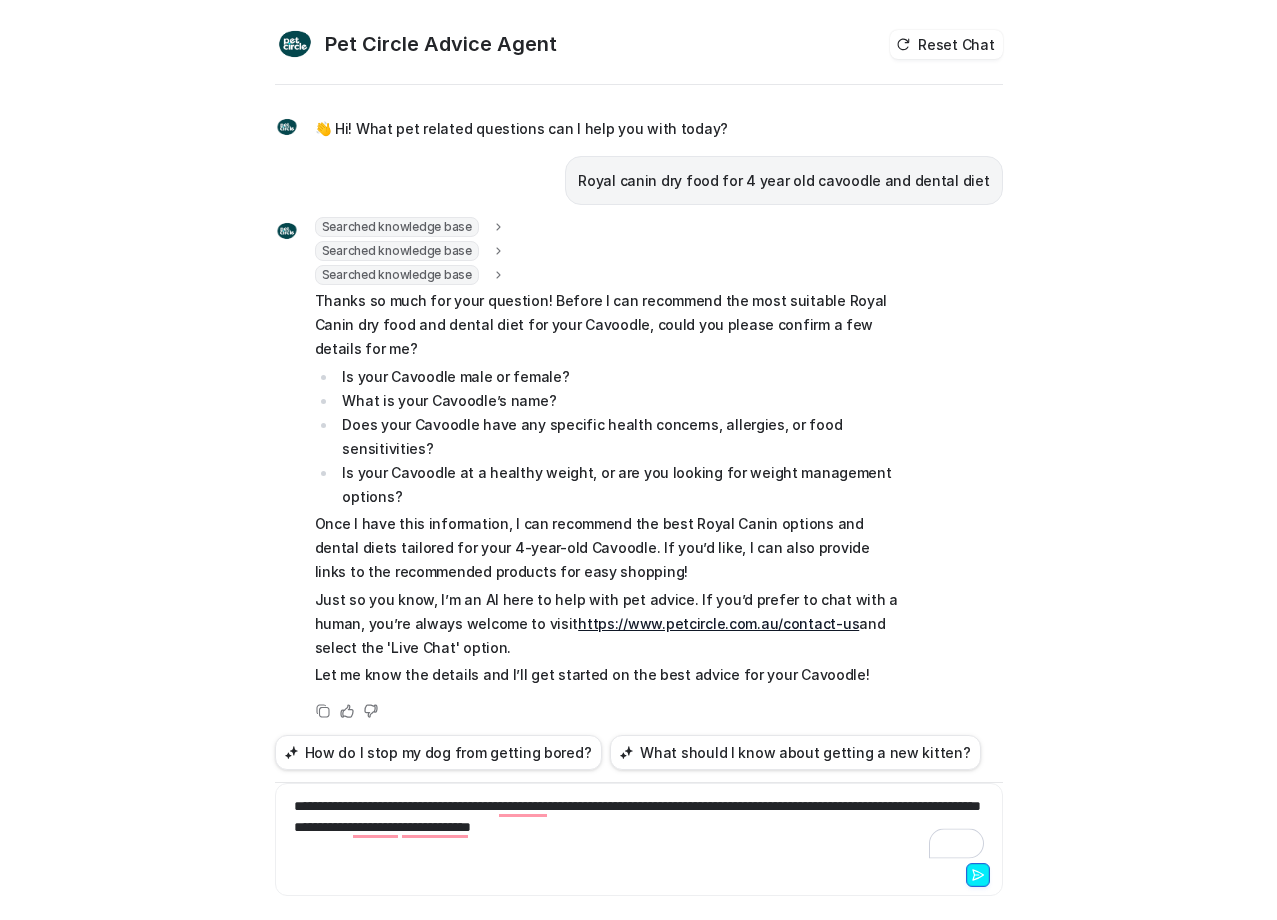 click on "**********" at bounding box center (639, 827) 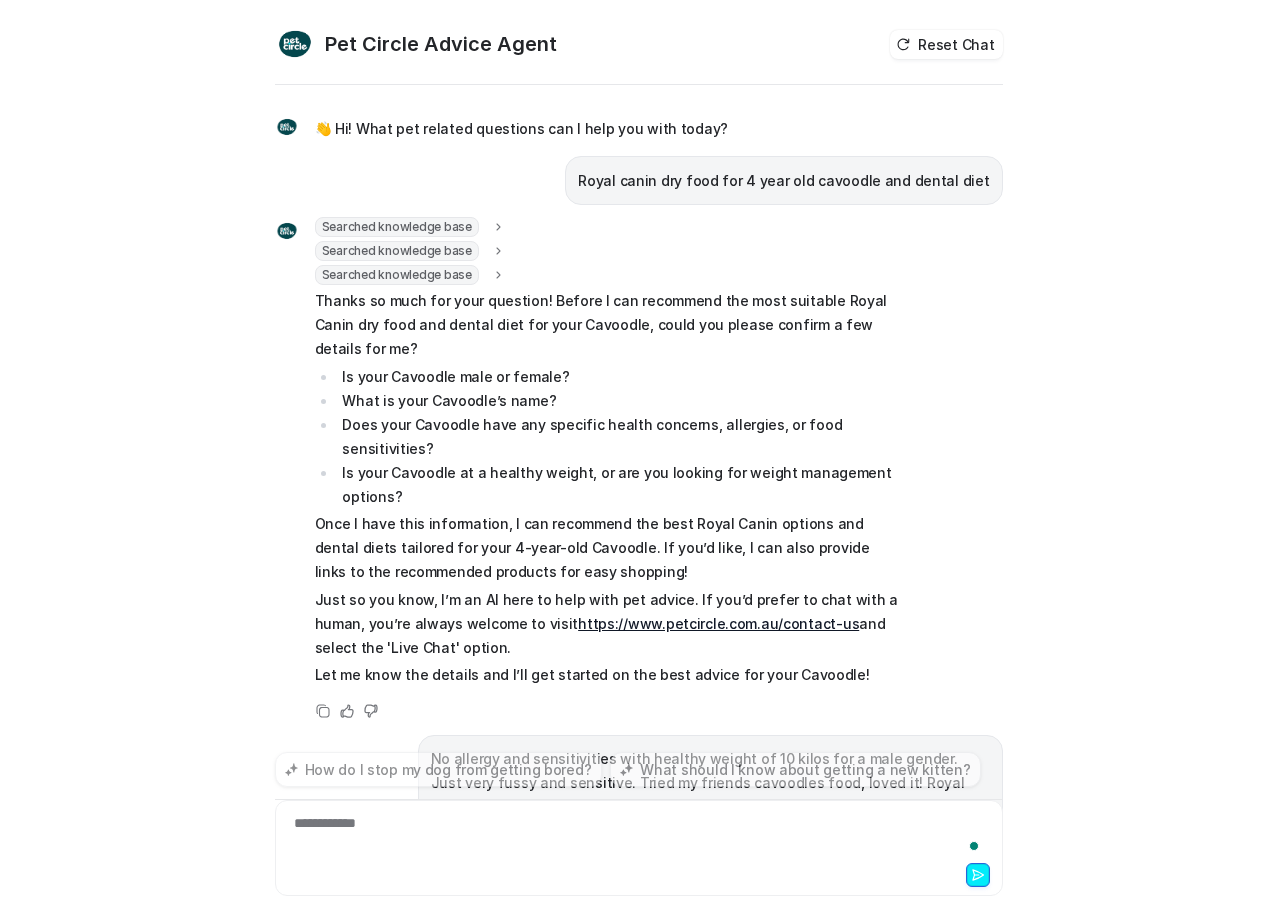 scroll, scrollTop: 65, scrollLeft: 0, axis: vertical 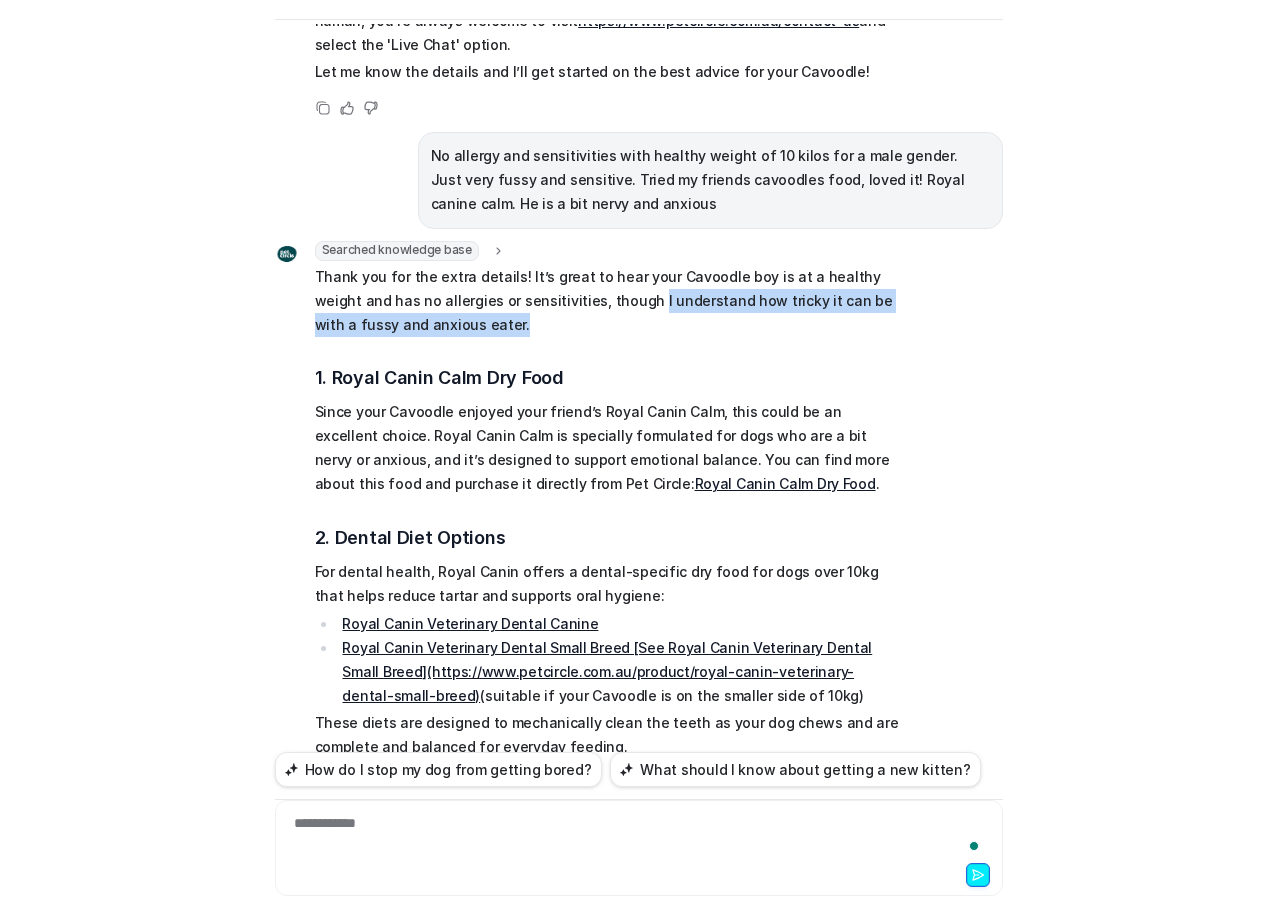 drag, startPoint x: 586, startPoint y: 254, endPoint x: 615, endPoint y: 275, distance: 35.805027 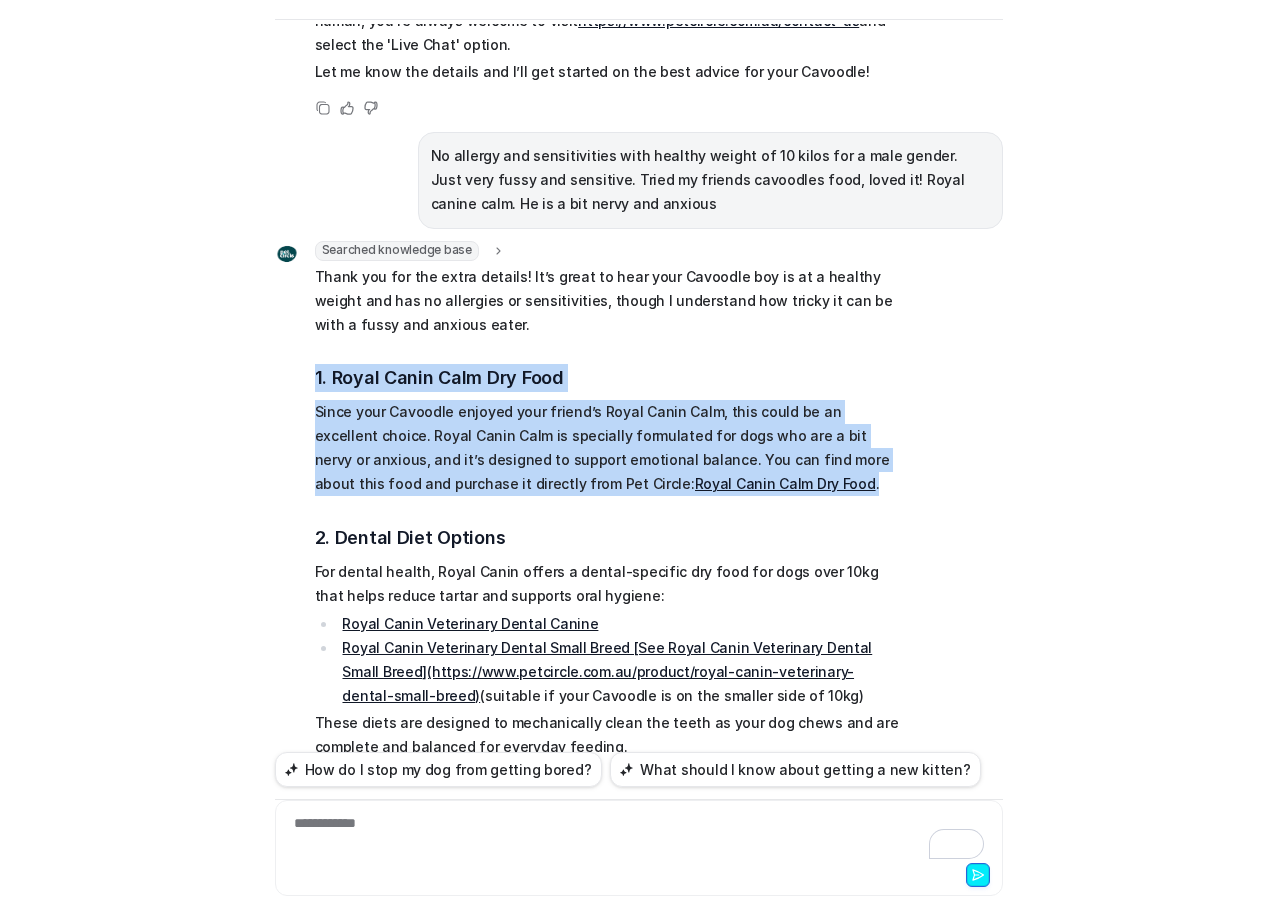 drag, startPoint x: 306, startPoint y: 330, endPoint x: 742, endPoint y: 431, distance: 447.54553 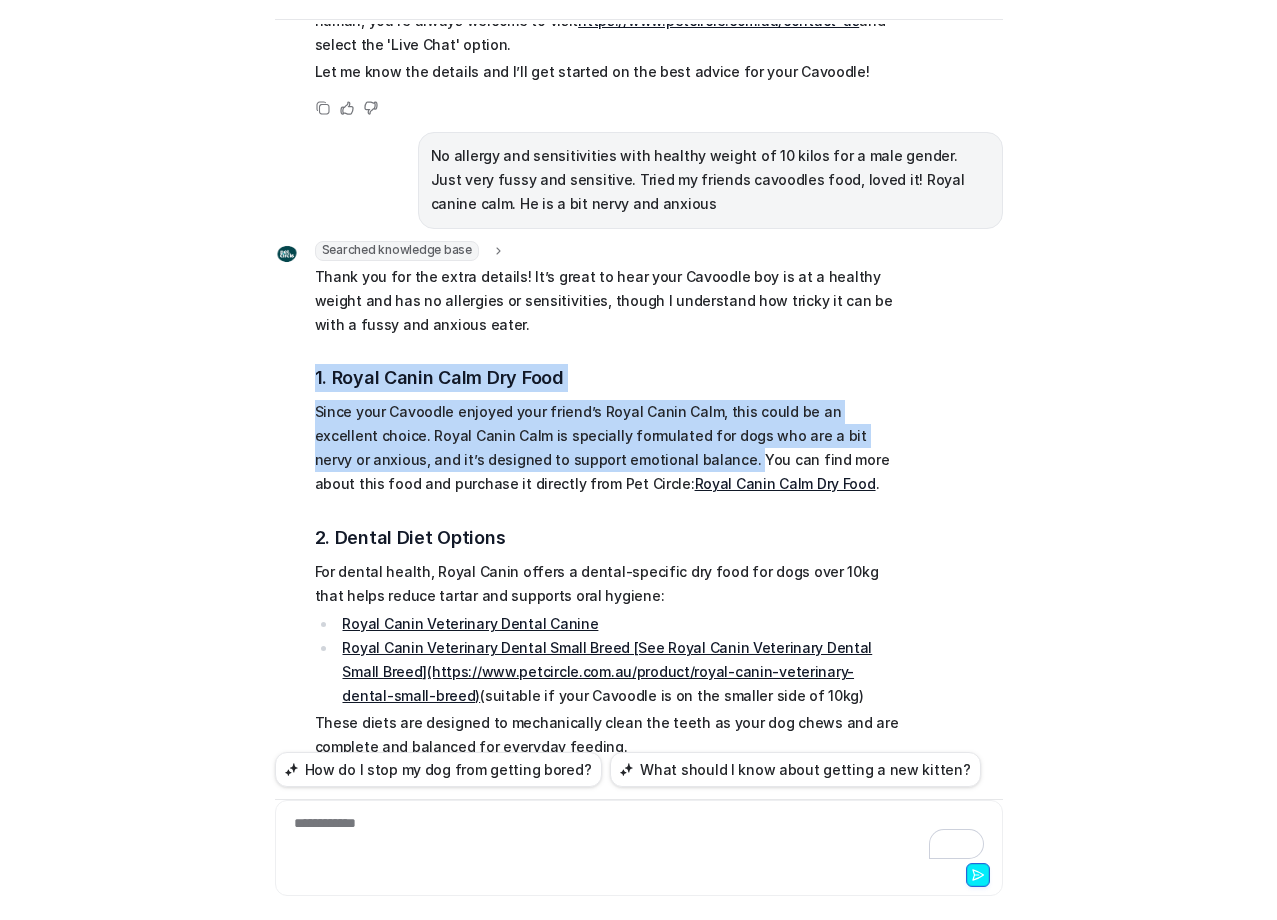 drag, startPoint x: 612, startPoint y: 411, endPoint x: 295, endPoint y: 332, distance: 326.6956 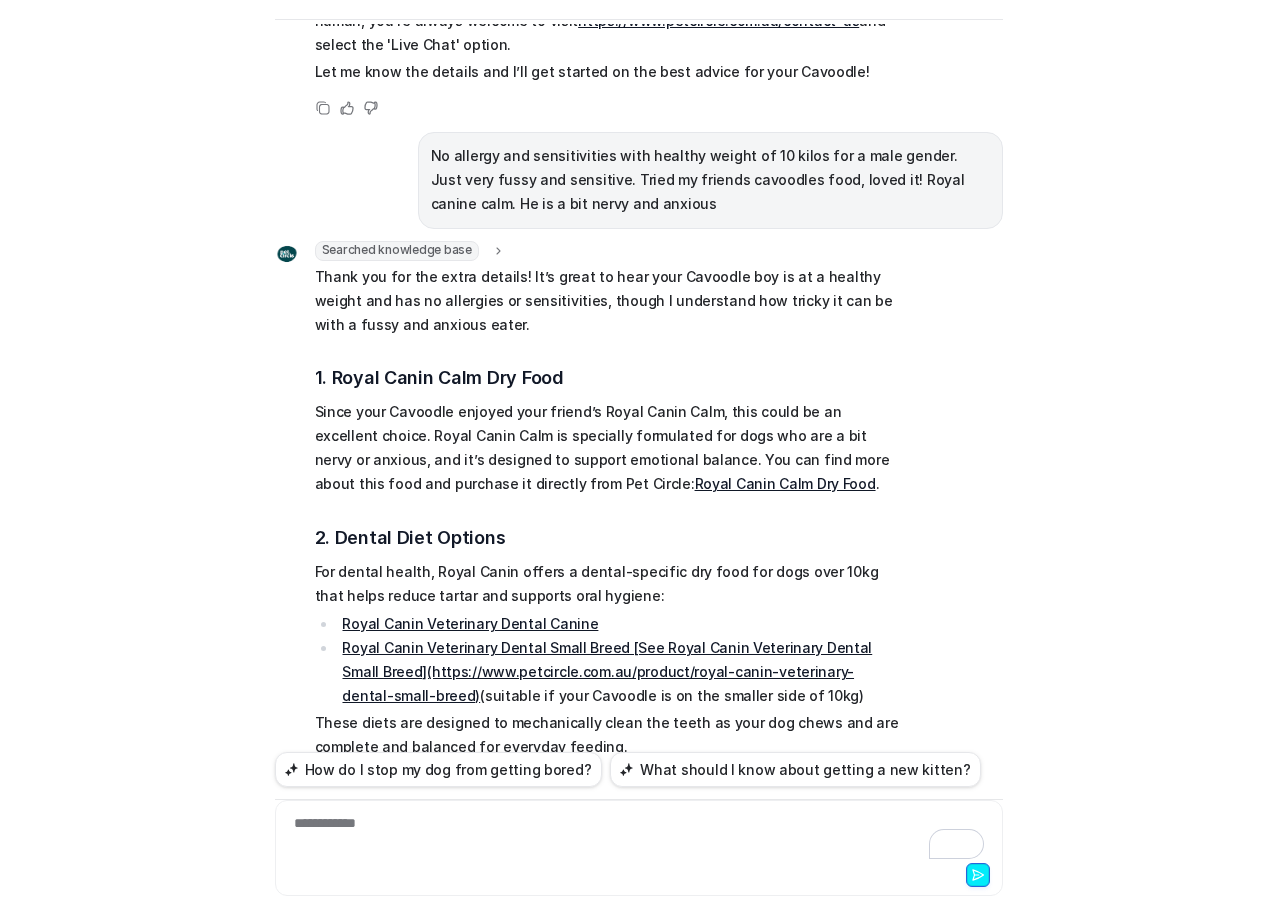 drag, startPoint x: 307, startPoint y: 487, endPoint x: 644, endPoint y: 551, distance: 343.02332 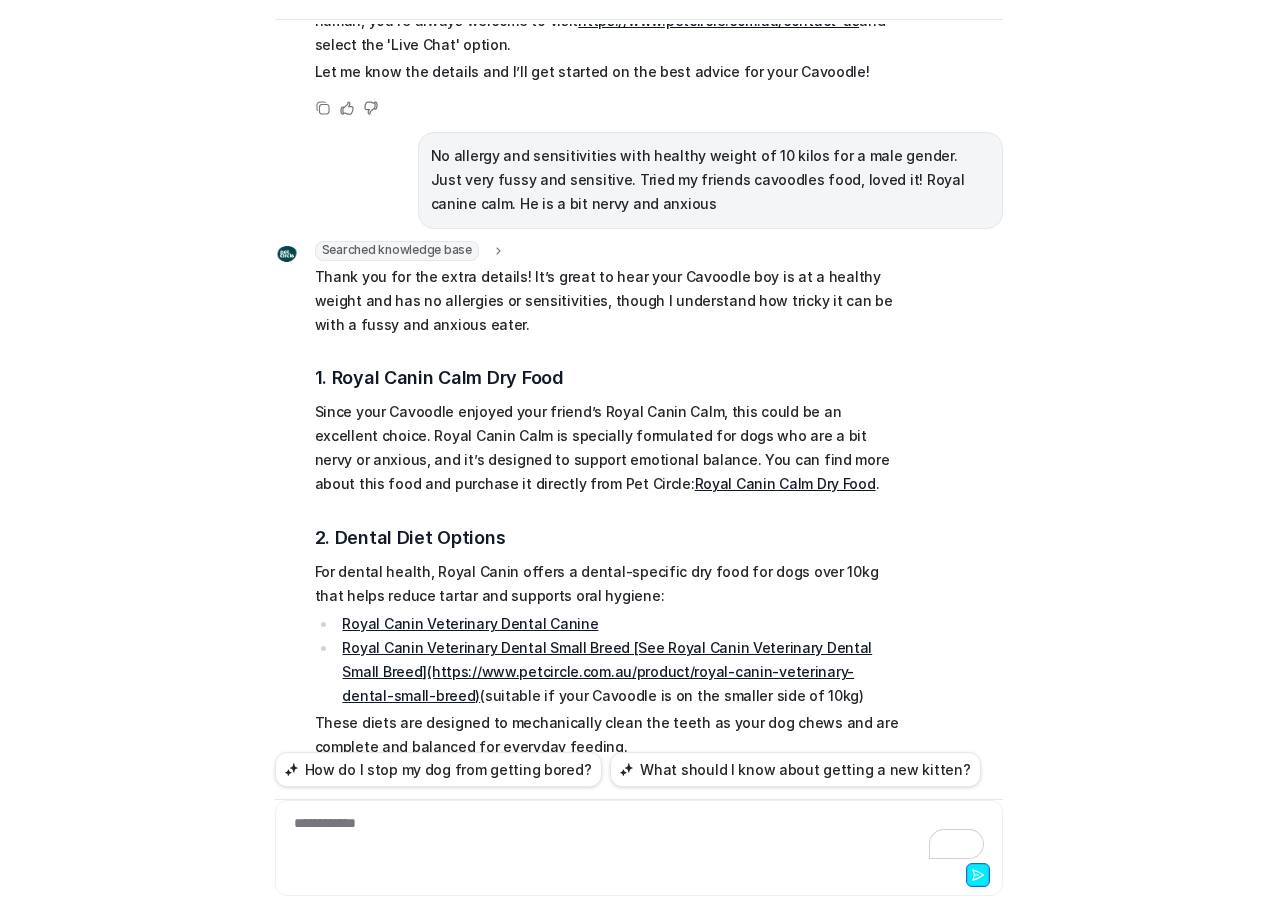 click on "For dental health, Royal Canin offers a dental-specific dry food for dogs over 10kg that helps reduce tartar and supports oral hygiene:" at bounding box center [607, 584] 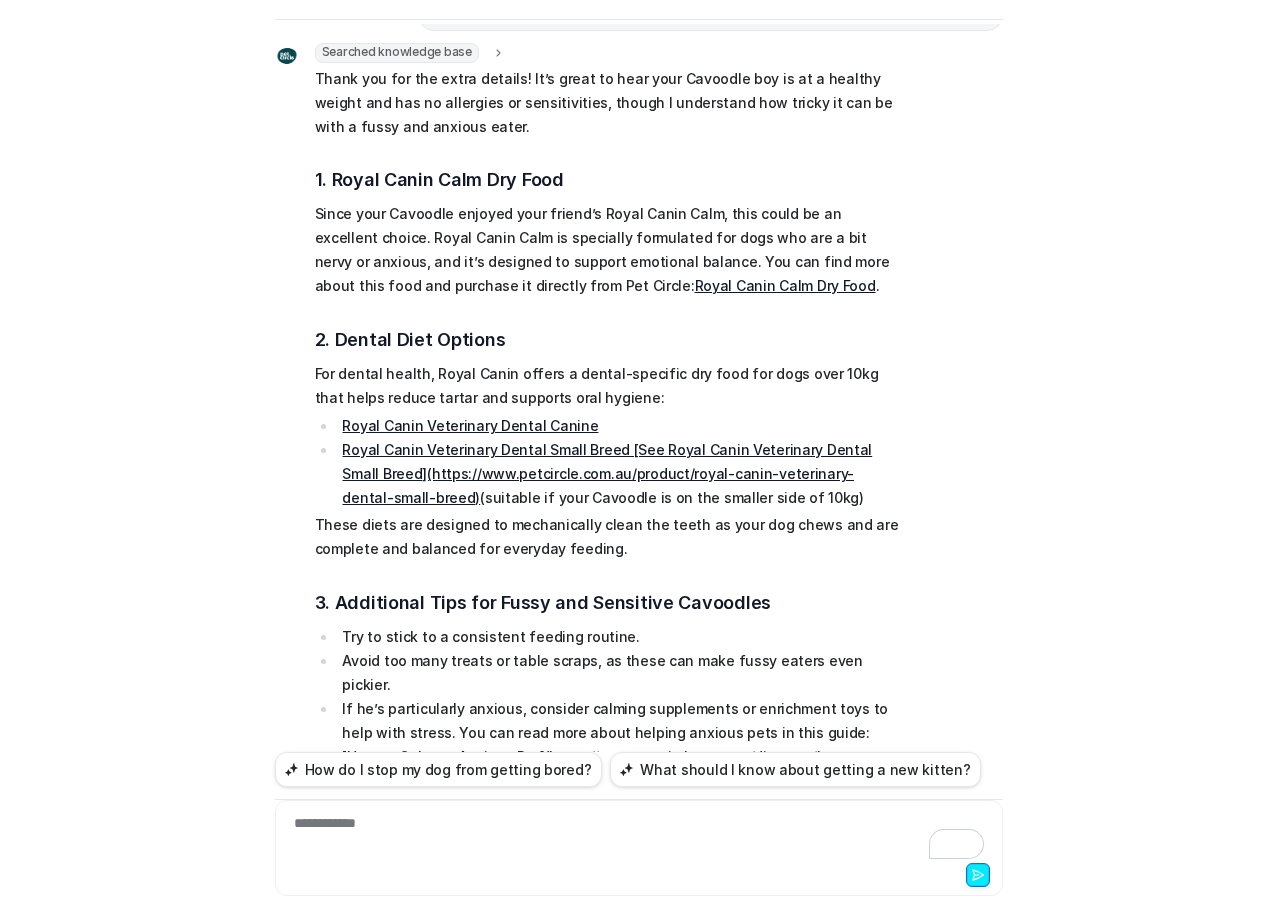 scroll, scrollTop: 738, scrollLeft: 0, axis: vertical 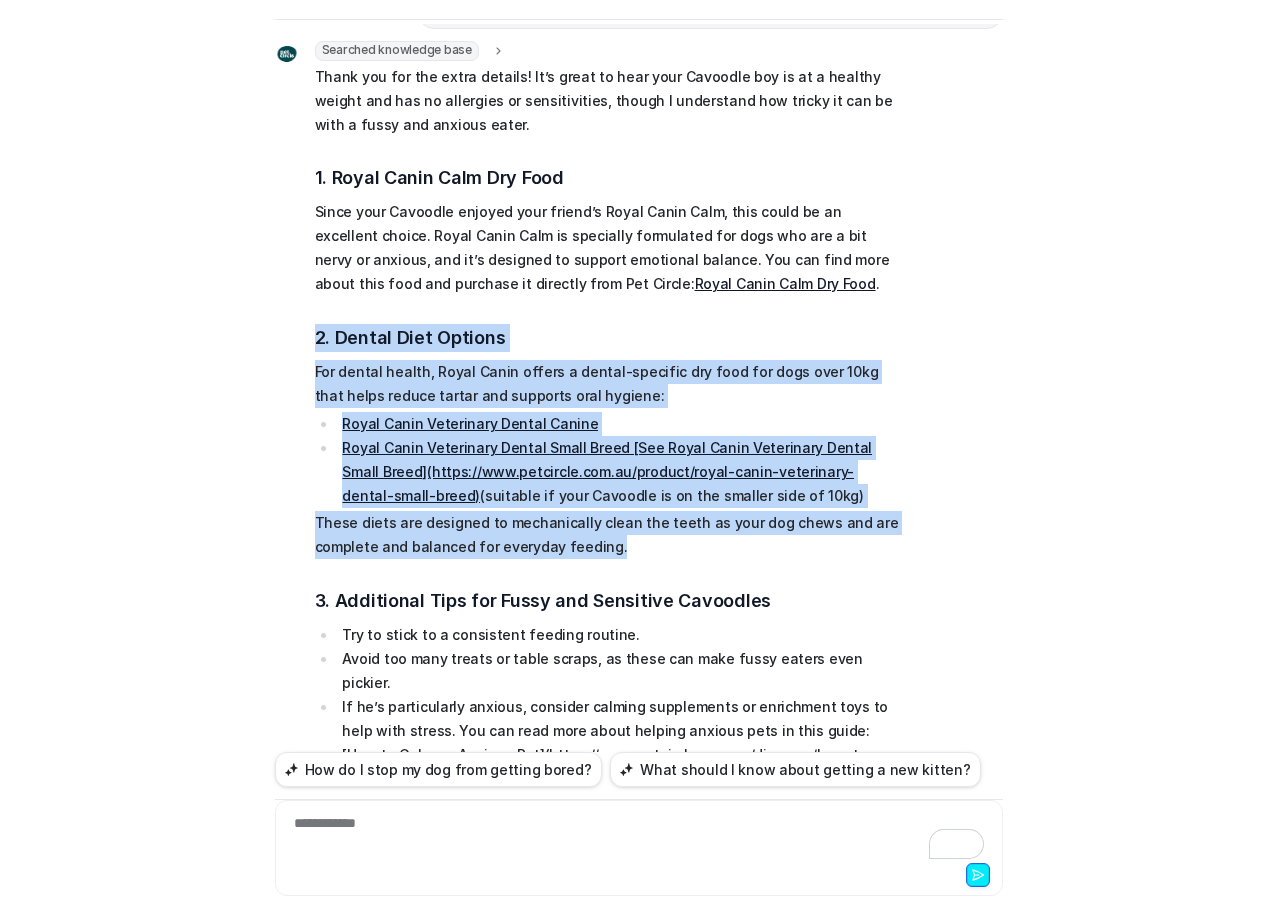 drag, startPoint x: 305, startPoint y: 295, endPoint x: 639, endPoint y: 477, distance: 380.36826 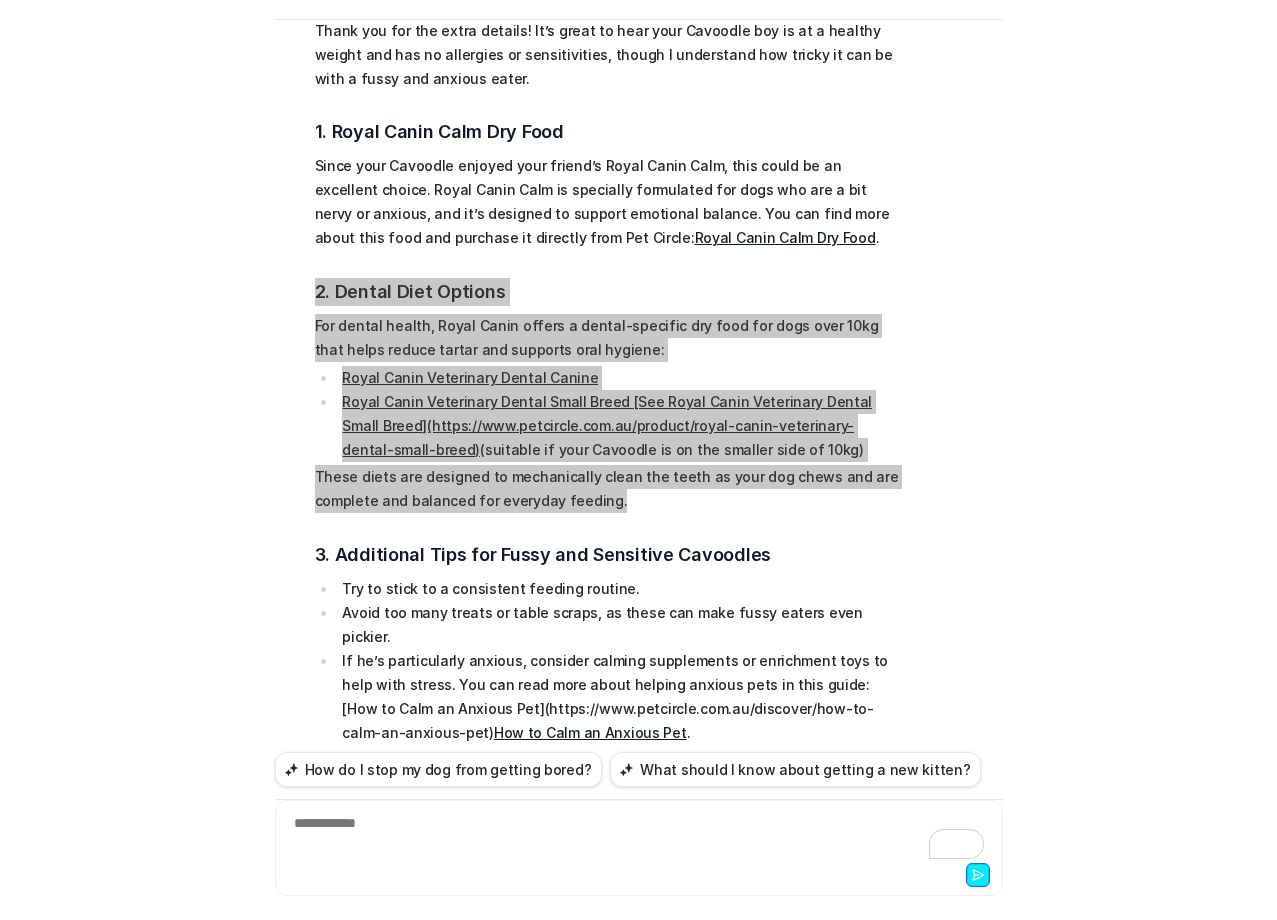 scroll, scrollTop: 871, scrollLeft: 0, axis: vertical 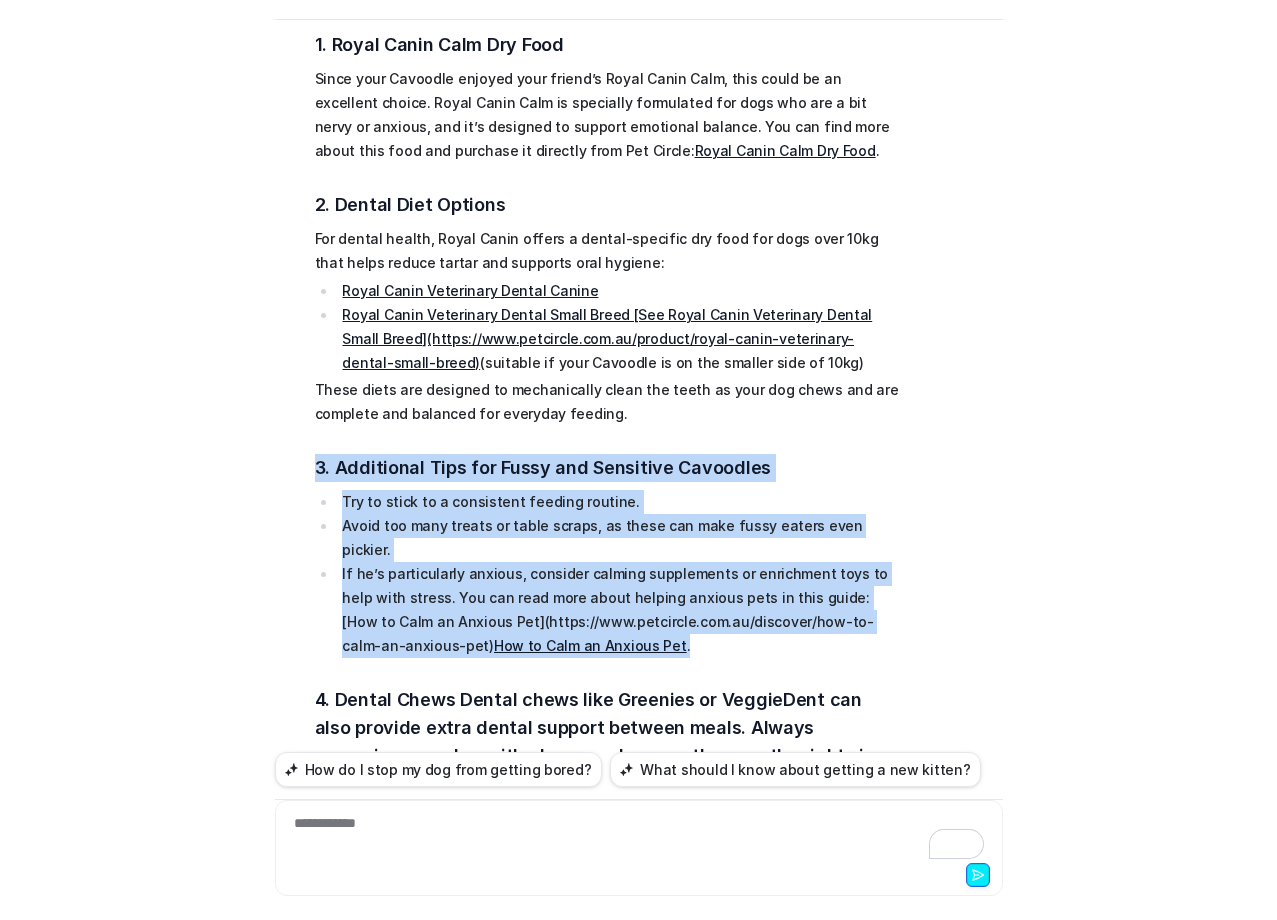drag, startPoint x: 308, startPoint y: 394, endPoint x: 532, endPoint y: 520, distance: 257.00583 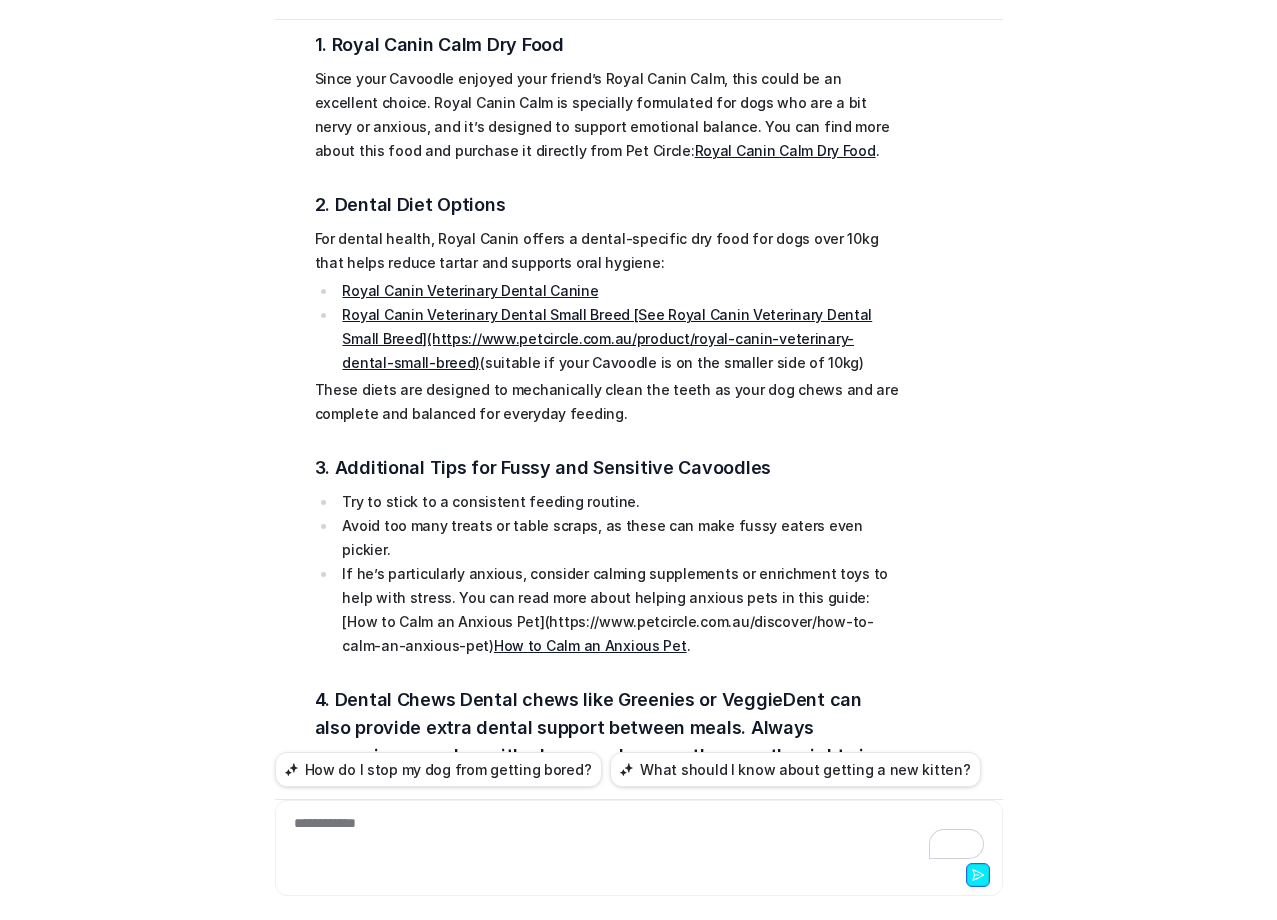 click on "Pet Circle Advice Agent Reset Chat 👋 Hi! What pet related questions can I help you with today?
Royal canin dry food for 4 year old cavoodle and dental diet
Searched knowledge base search_queries :  "Royal Canin dry food for adult Cavoodle,Royal Canin dental diet dog food,dental diet dog food for Cavoodle" Searched knowledge base search_queries :  "Royal Canin dry food for adult dog nutritional information" Searched knowledge base search_queries :  "dental care dog food for 4 year old dog" Thanks so much for your question! Before I can recommend the most suitable Royal Canin dry food and dental diet for your Cavoodle, could you please confirm a few details for me?
Is your Cavoodle male or female?
What is your Cavoodle’s name?
Does your Cavoodle have any specific health concerns, allergies, or food sensitivities?
Is your Cavoodle at a healthy weight, or are you looking for weight management options?
https://www.petcircle.com.au/contact-us  and select the 'Live Chat' option.
Copy" at bounding box center (638, 460) 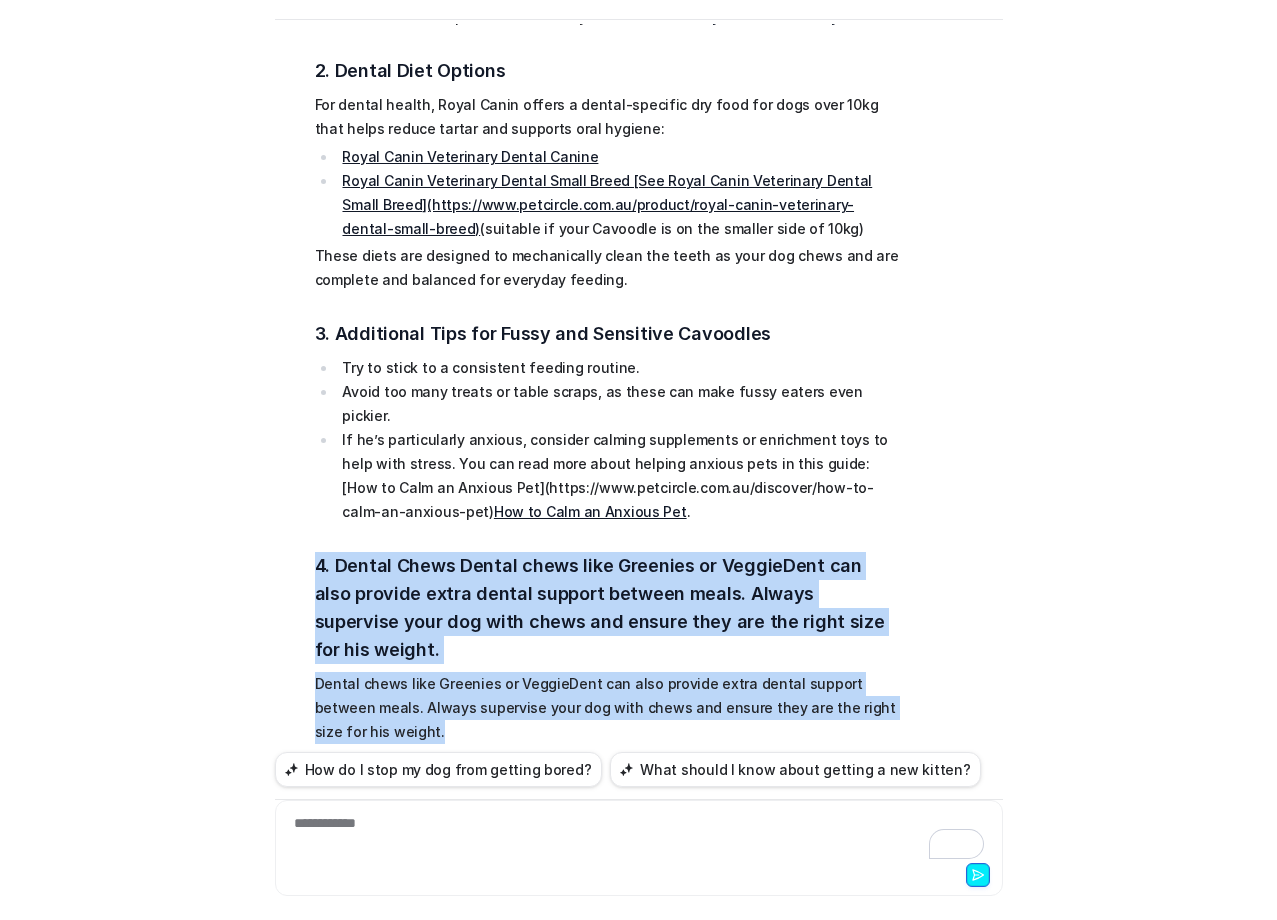 drag, startPoint x: 376, startPoint y: 533, endPoint x: 302, endPoint y: 441, distance: 118.06778 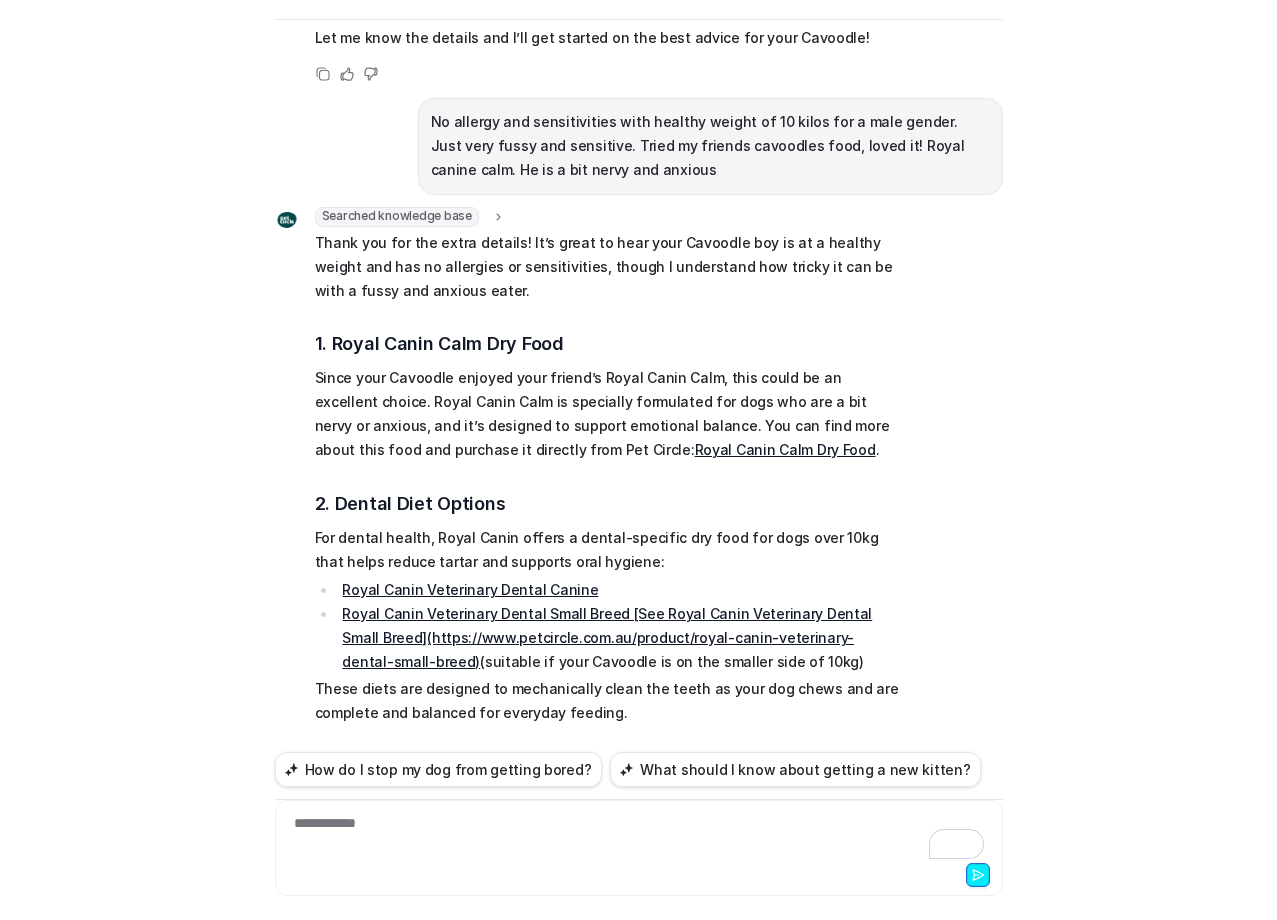 scroll, scrollTop: 571, scrollLeft: 0, axis: vertical 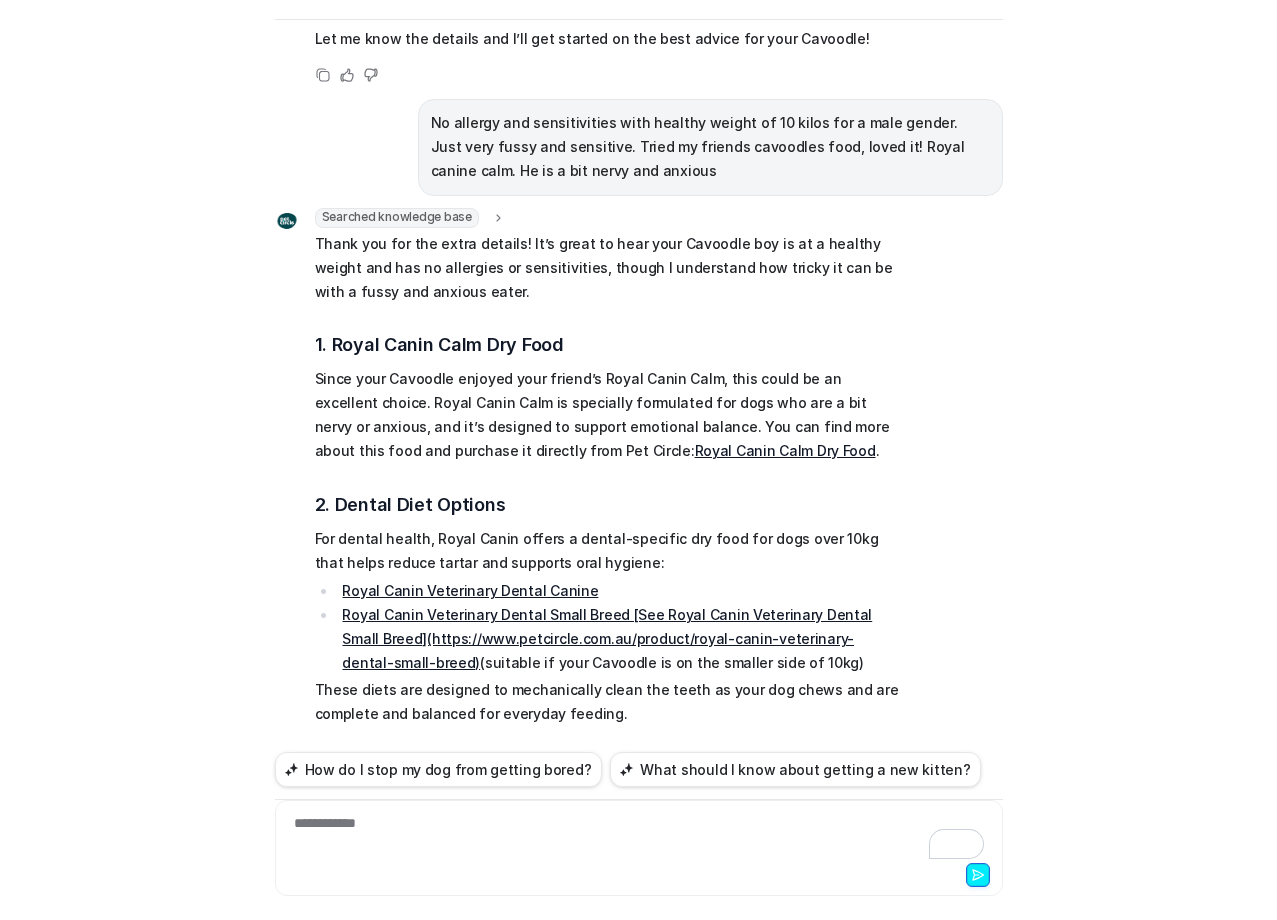 click on "Royal Canin Calm Dry Food" at bounding box center (785, 450) 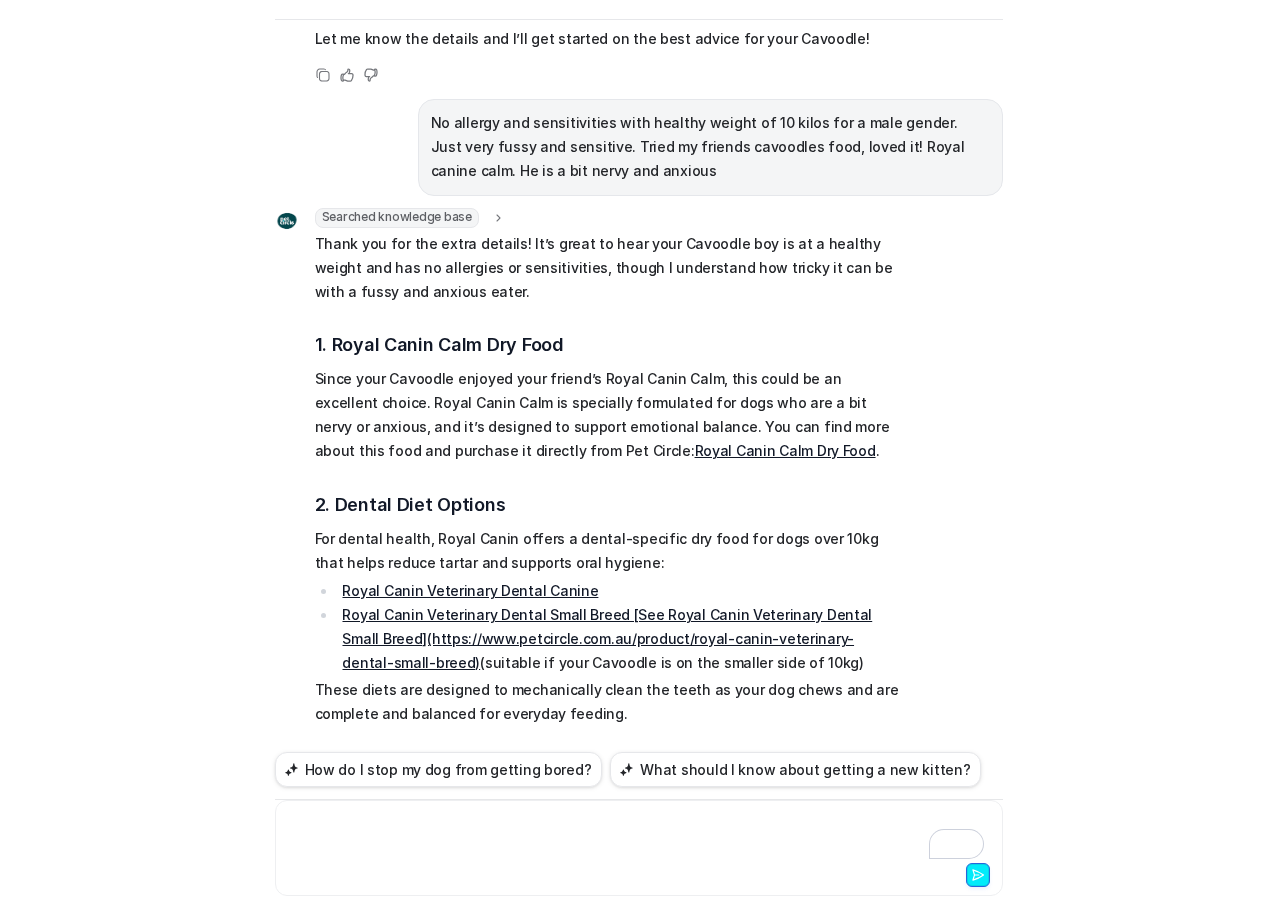 click at bounding box center [639, 836] 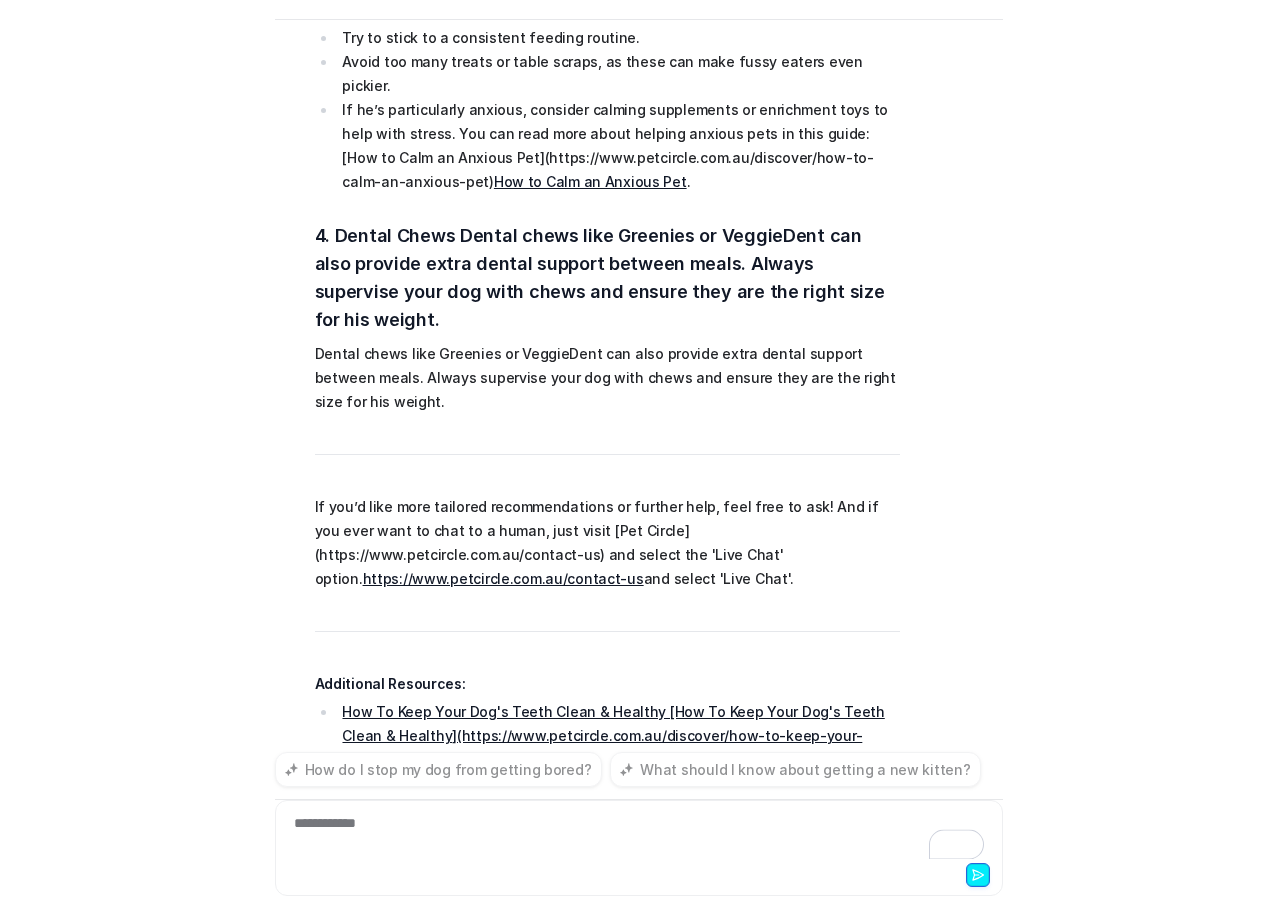 scroll, scrollTop: 1368, scrollLeft: 0, axis: vertical 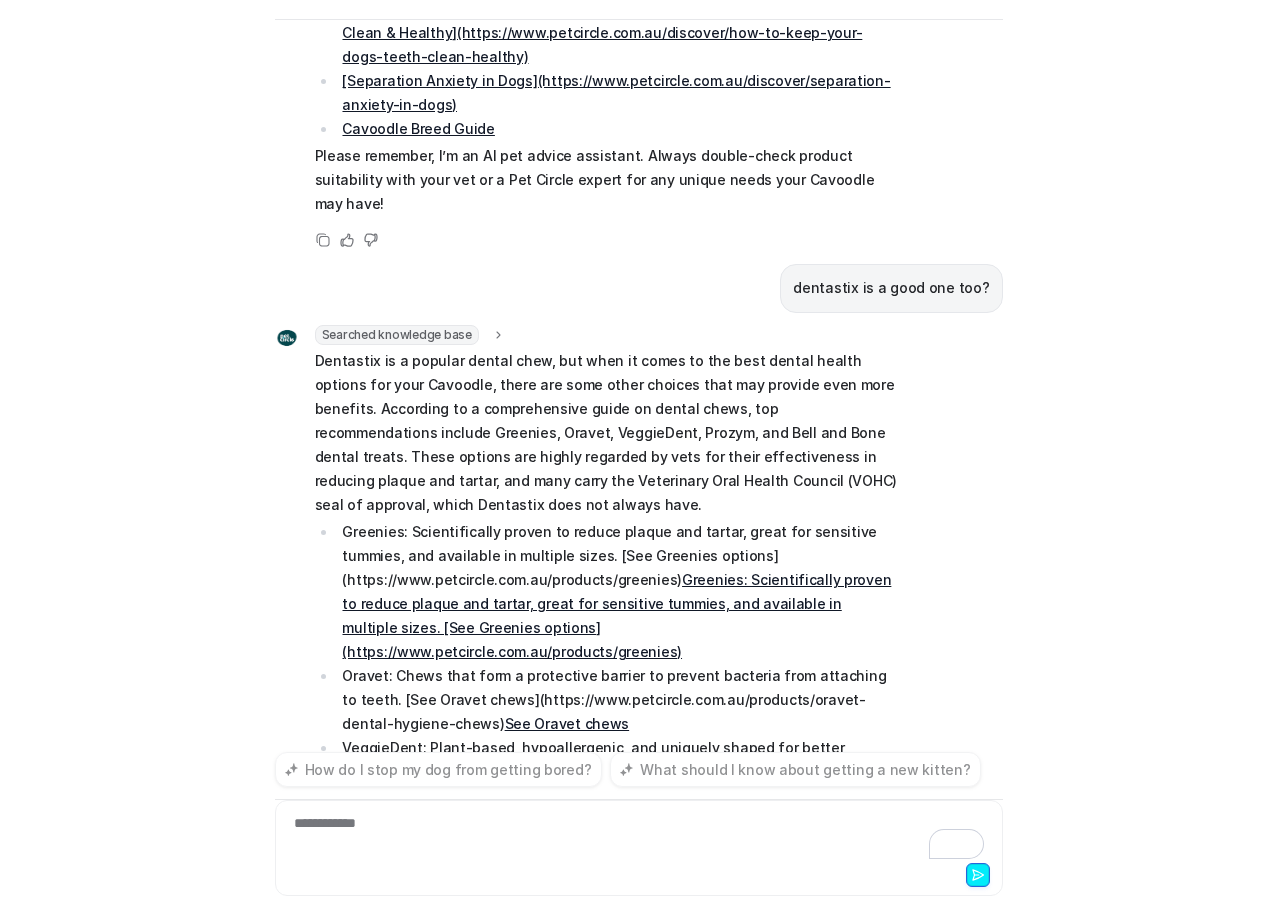 click on "Pet Circle Advice Agent Reset Chat 👋 Hi! What pet related questions can I help you with today?
Royal canin dry food for 4 year old cavoodle and dental diet
Searched knowledge base search_queries :  "Royal Canin dry food for adult Cavoodle,Royal Canin dental diet dog food,dental diet dog food for Cavoodle" Searched knowledge base search_queries :  "Royal Canin dry food for adult dog nutritional information" Searched knowledge base search_queries :  "dental care dog food for 4 year old dog" Thanks so much for your question! Before I can recommend the most suitable Royal Canin dry food and dental diet for your Cavoodle, could you please confirm a few details for me?
Is your Cavoodle male or female?
What is your Cavoodle’s name?
Does your Cavoodle have any specific health concerns, allergies, or food sensitivities?
Is your Cavoodle at a healthy weight, or are you looking for weight management options?
https://www.petcircle.com.au/contact-us  and select the 'Live Chat' option.
Copy" at bounding box center (638, 460) 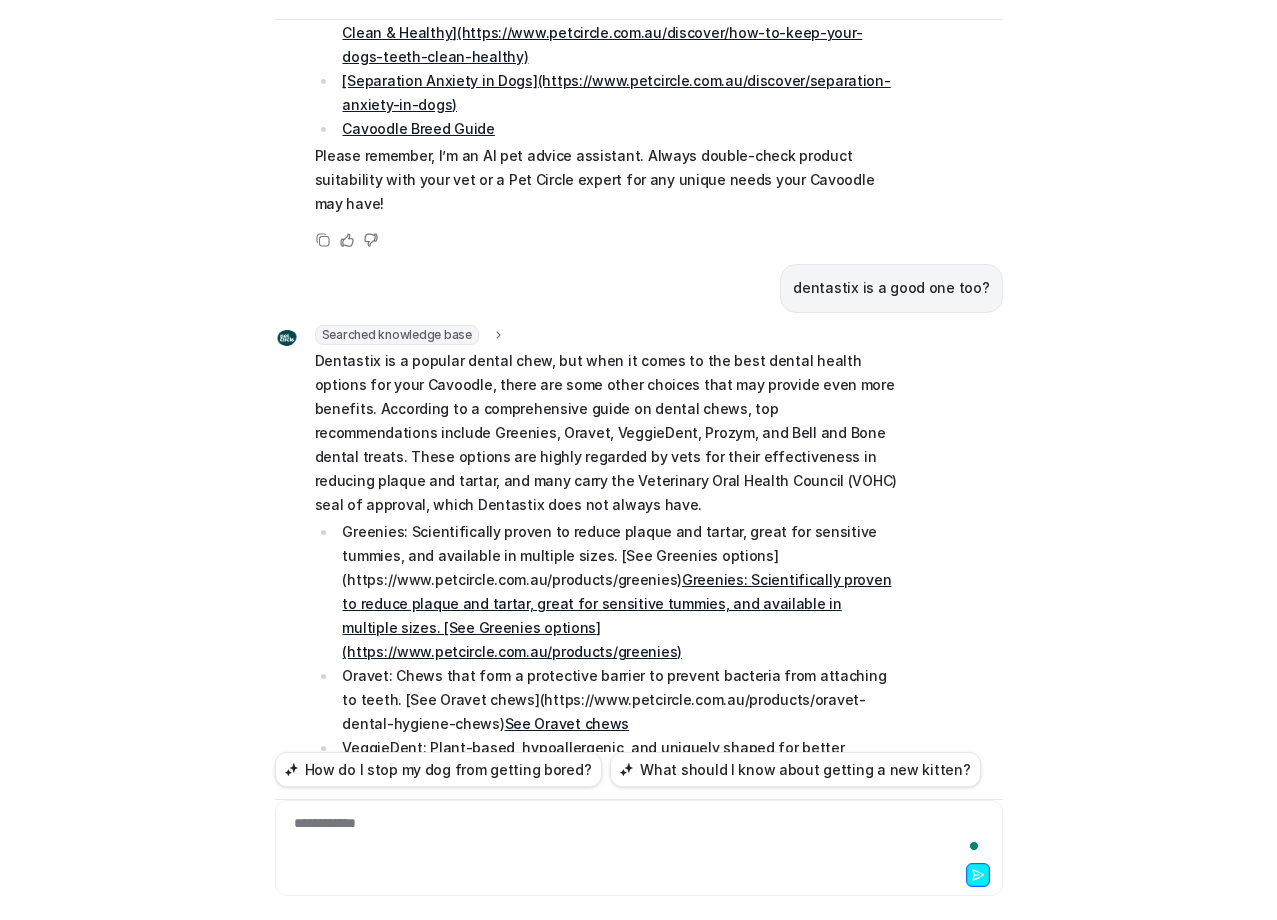 scroll, scrollTop: 22, scrollLeft: 0, axis: vertical 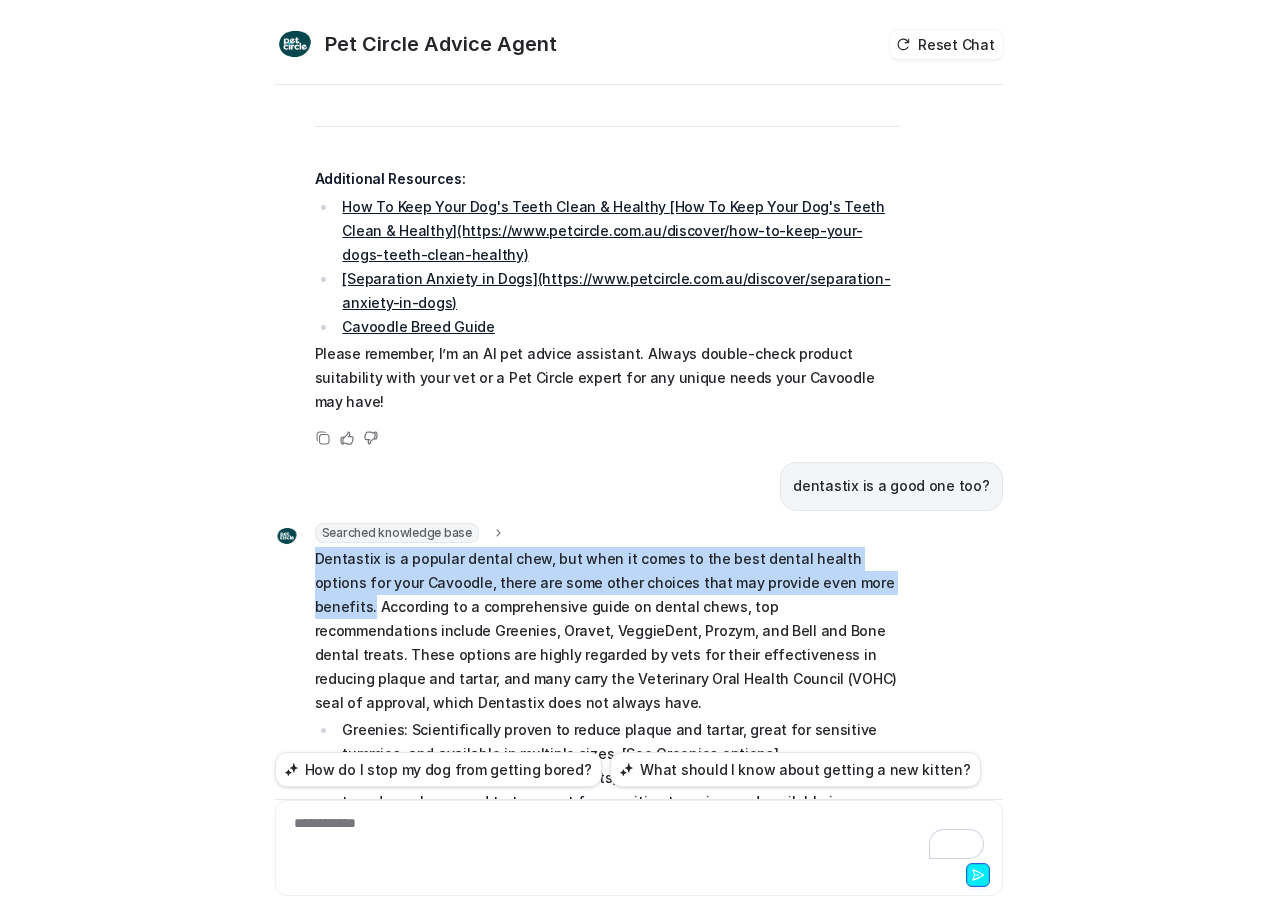 drag, startPoint x: 305, startPoint y: 237, endPoint x: 867, endPoint y: 254, distance: 562.2571 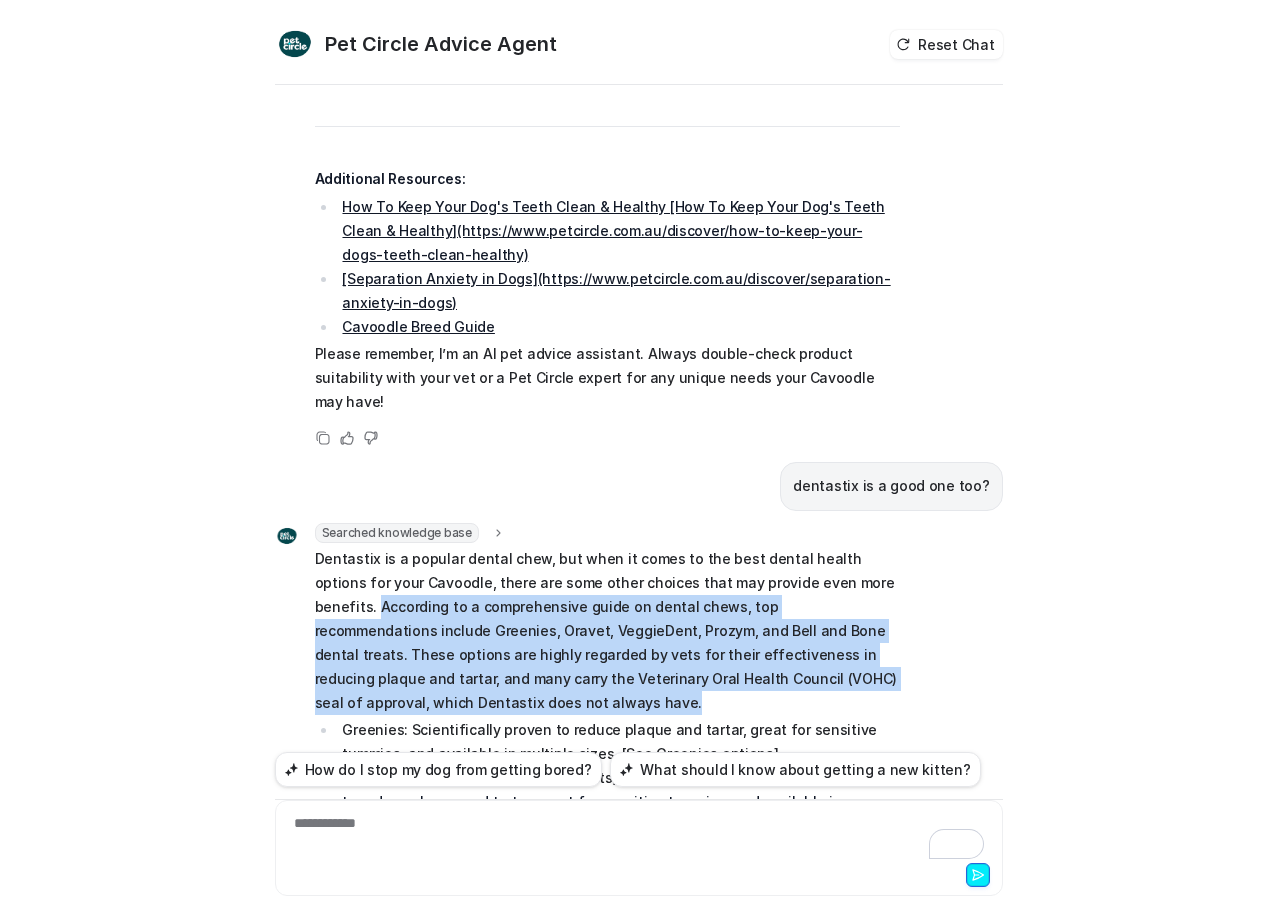 drag, startPoint x: 306, startPoint y: 281, endPoint x: 823, endPoint y: 378, distance: 526.02094 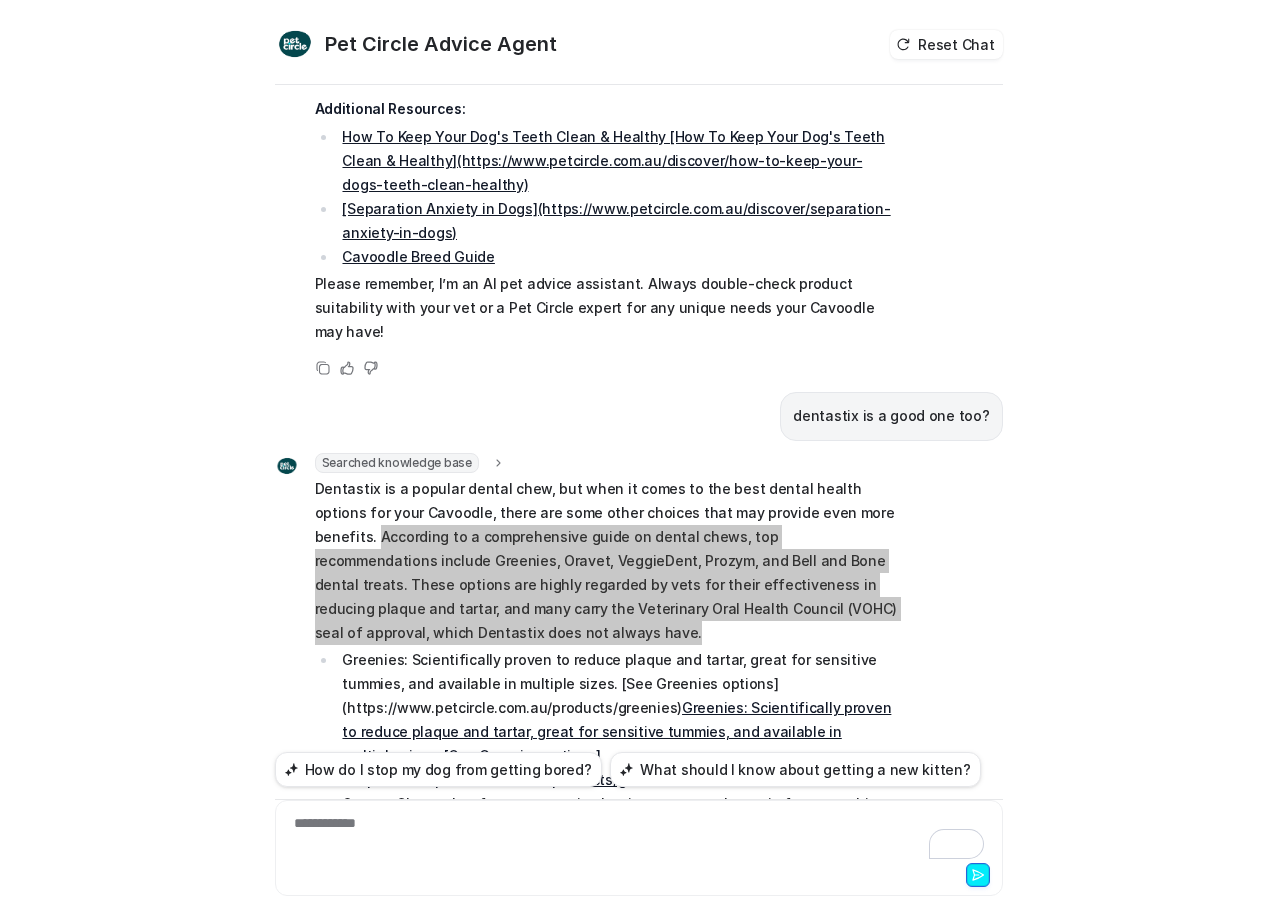 scroll, scrollTop: 2005, scrollLeft: 0, axis: vertical 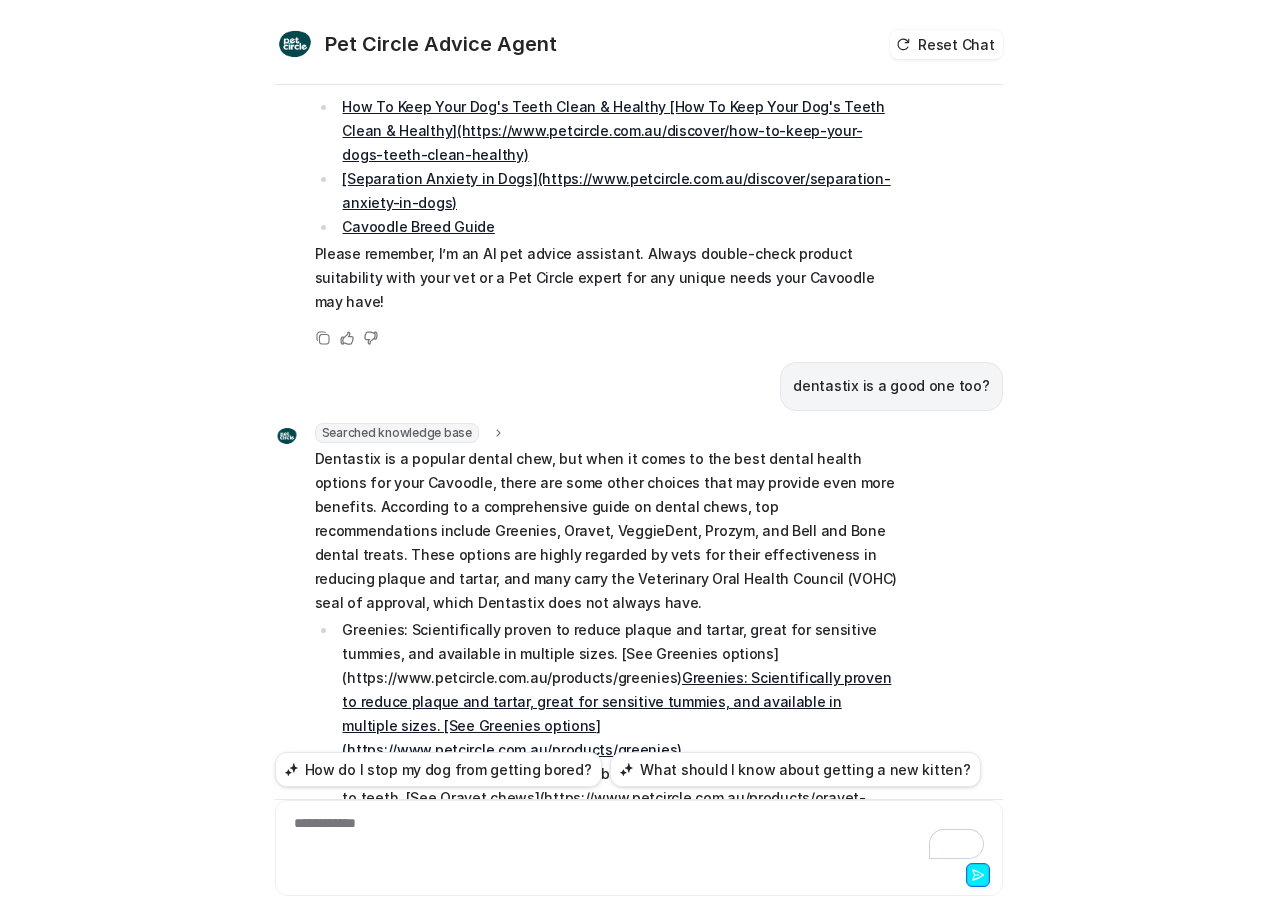 drag, startPoint x: 307, startPoint y: 501, endPoint x: 801, endPoint y: 533, distance: 495.03534 